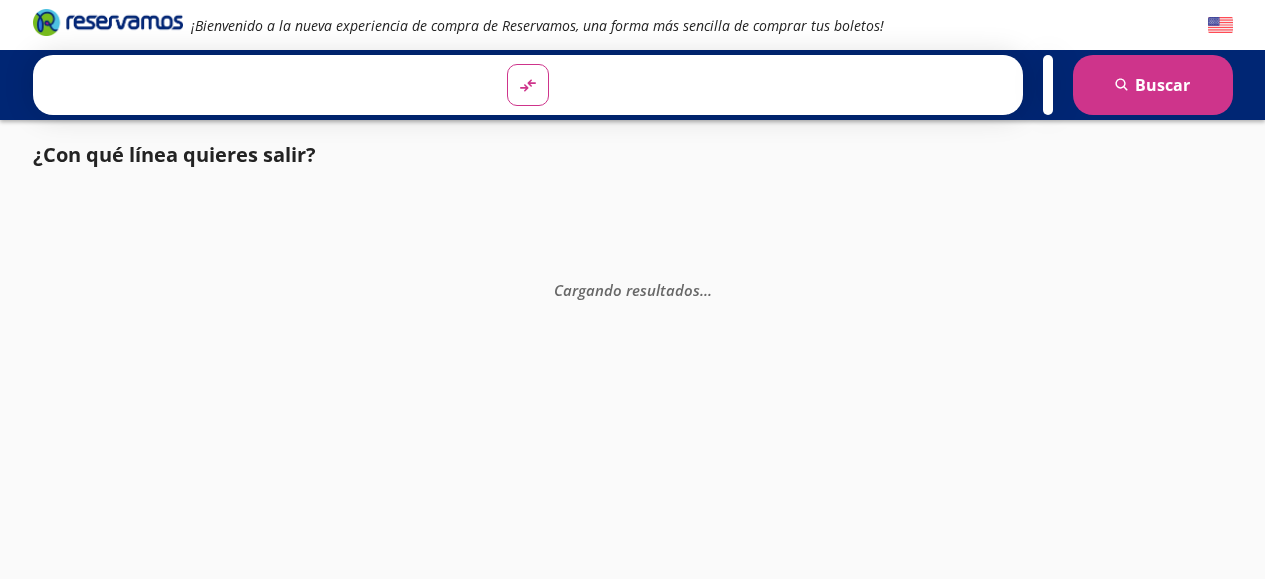 scroll, scrollTop: 0, scrollLeft: 0, axis: both 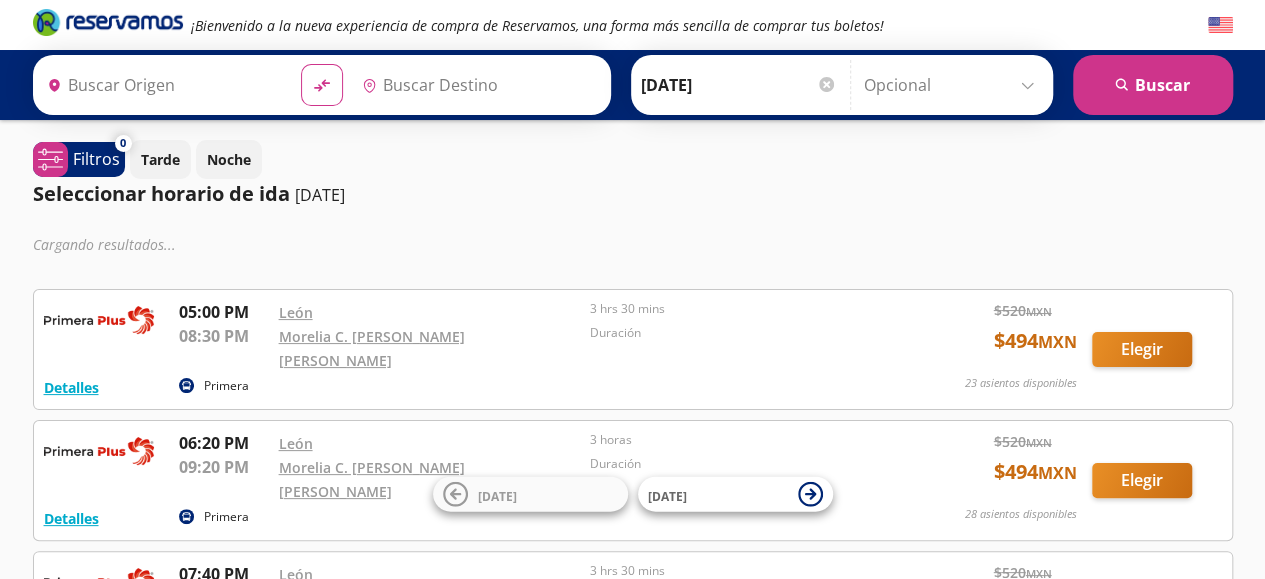 type on "[GEOGRAPHIC_DATA], [GEOGRAPHIC_DATA]" 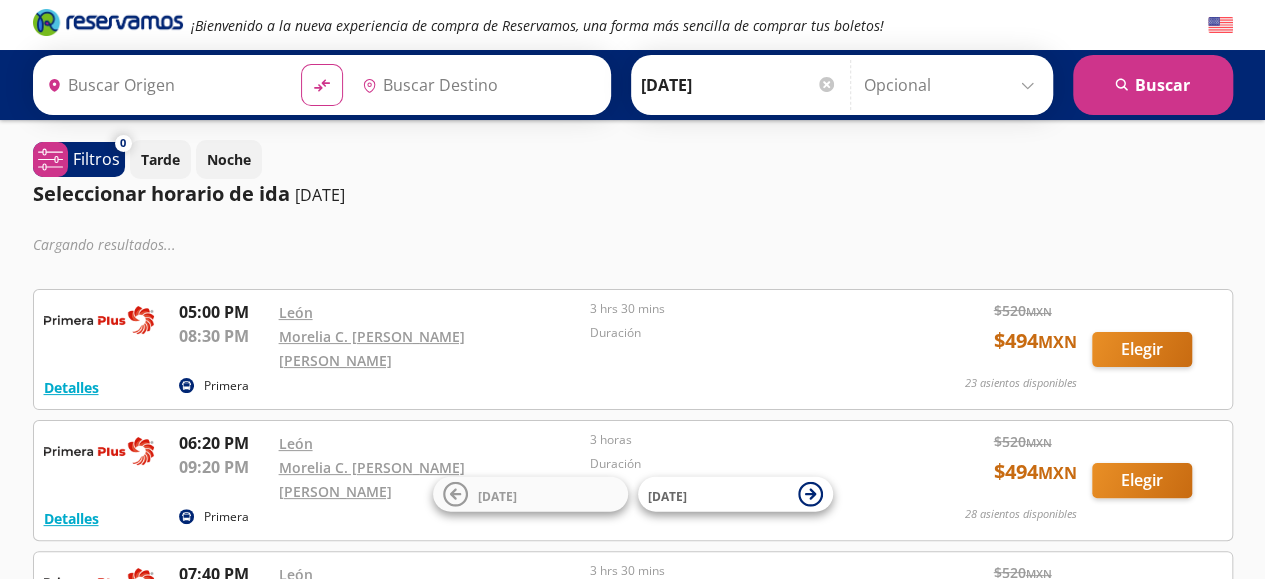 type on "[GEOGRAPHIC_DATA], [GEOGRAPHIC_DATA]" 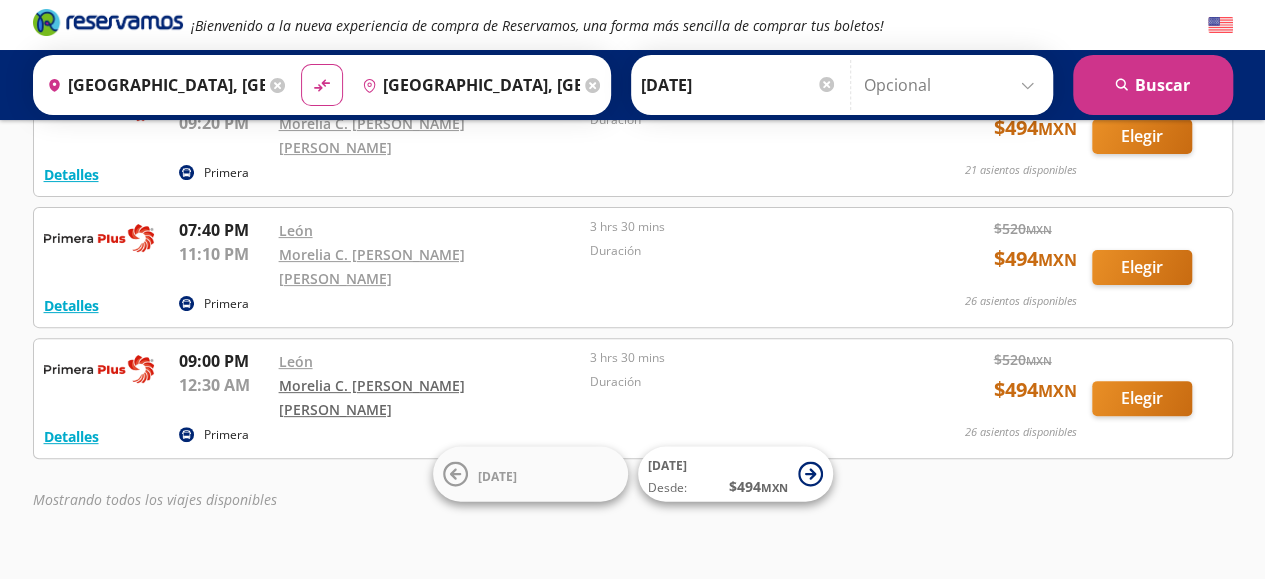 scroll, scrollTop: 0, scrollLeft: 0, axis: both 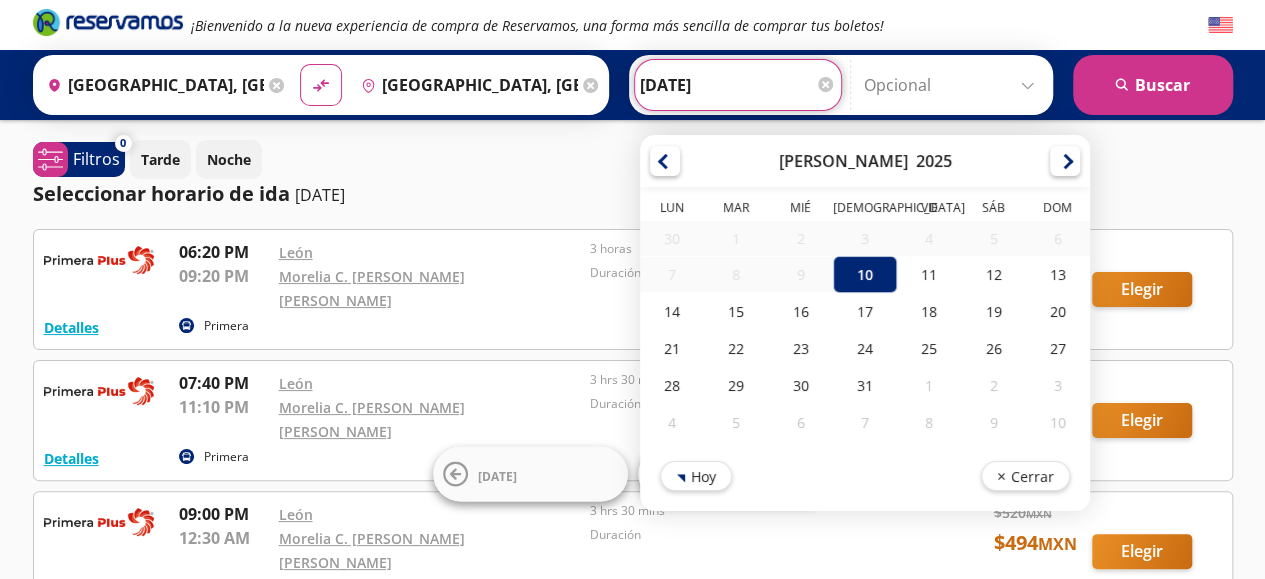 click on "[DATE]" at bounding box center (738, 85) 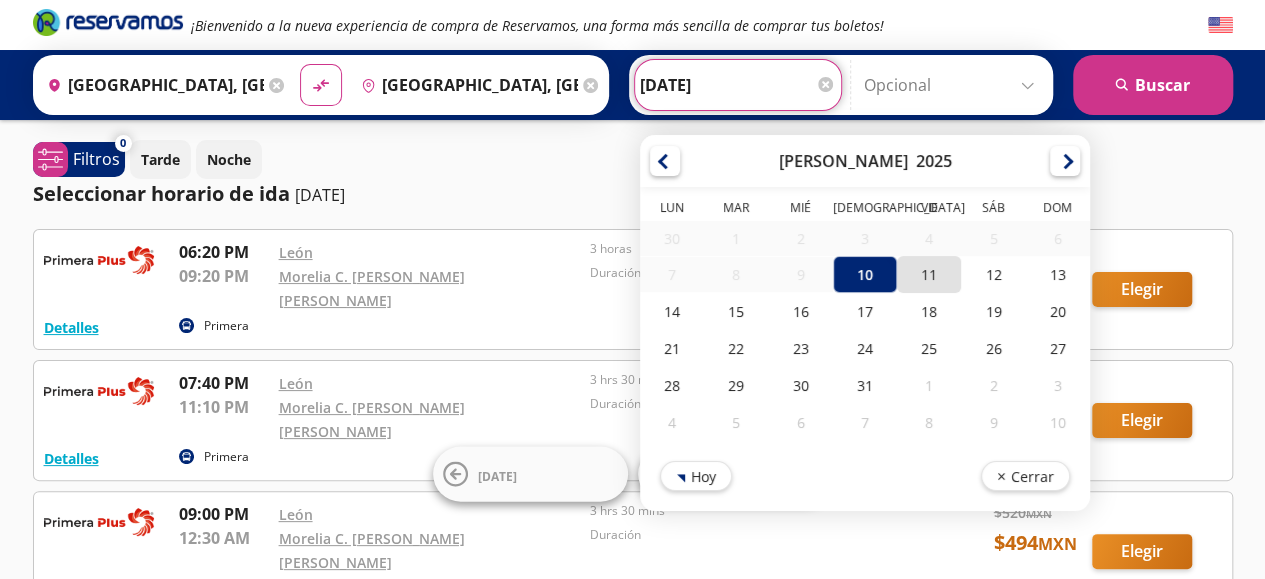 click on "11" at bounding box center (929, 274) 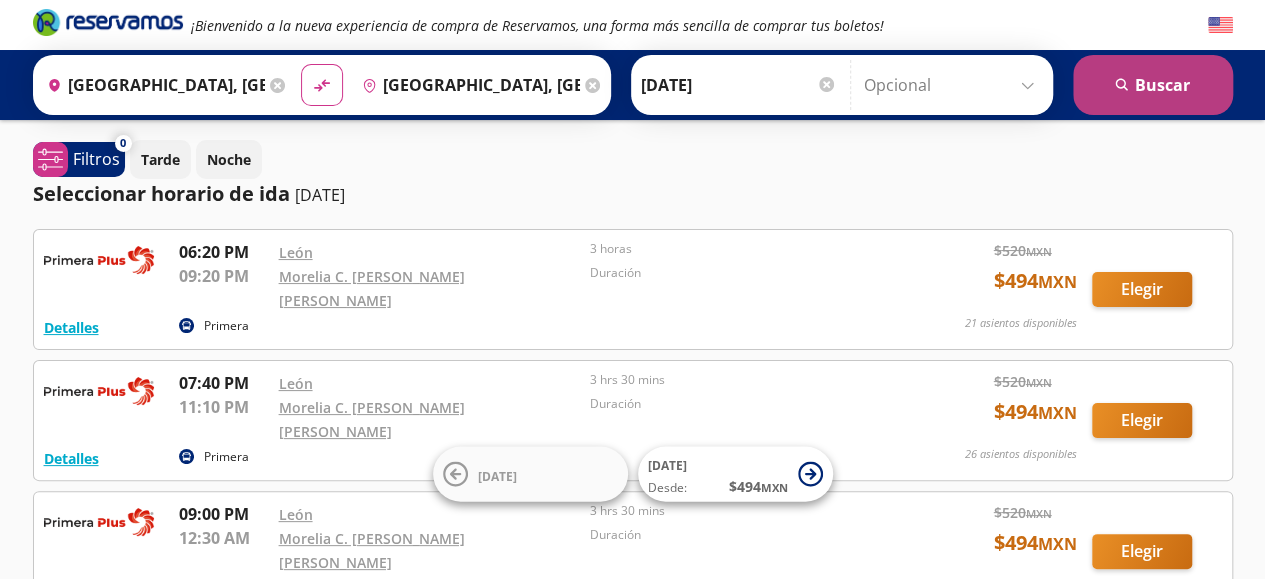 click on "search
[GEOGRAPHIC_DATA]" at bounding box center (1153, 85) 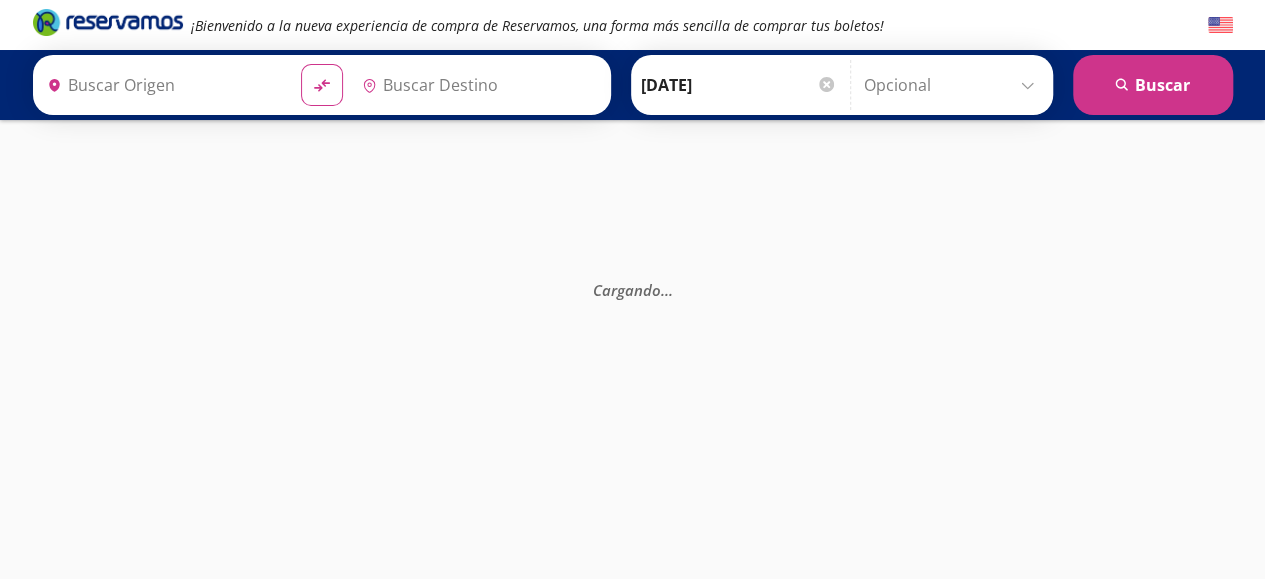 type on "[GEOGRAPHIC_DATA], [GEOGRAPHIC_DATA]" 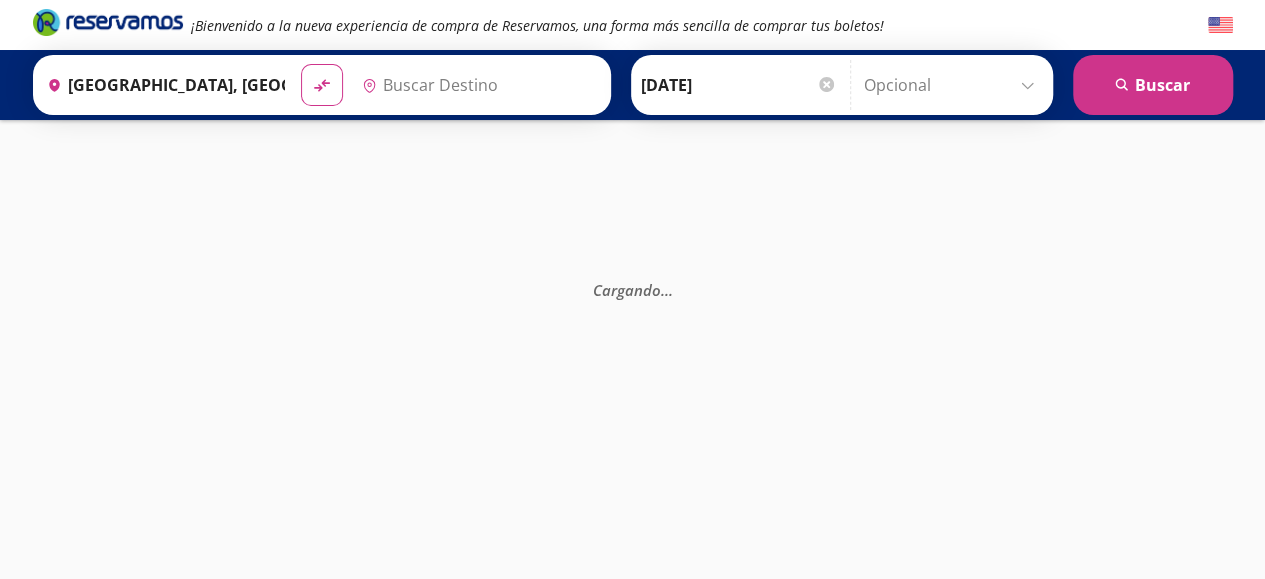 type on "[GEOGRAPHIC_DATA], [GEOGRAPHIC_DATA]" 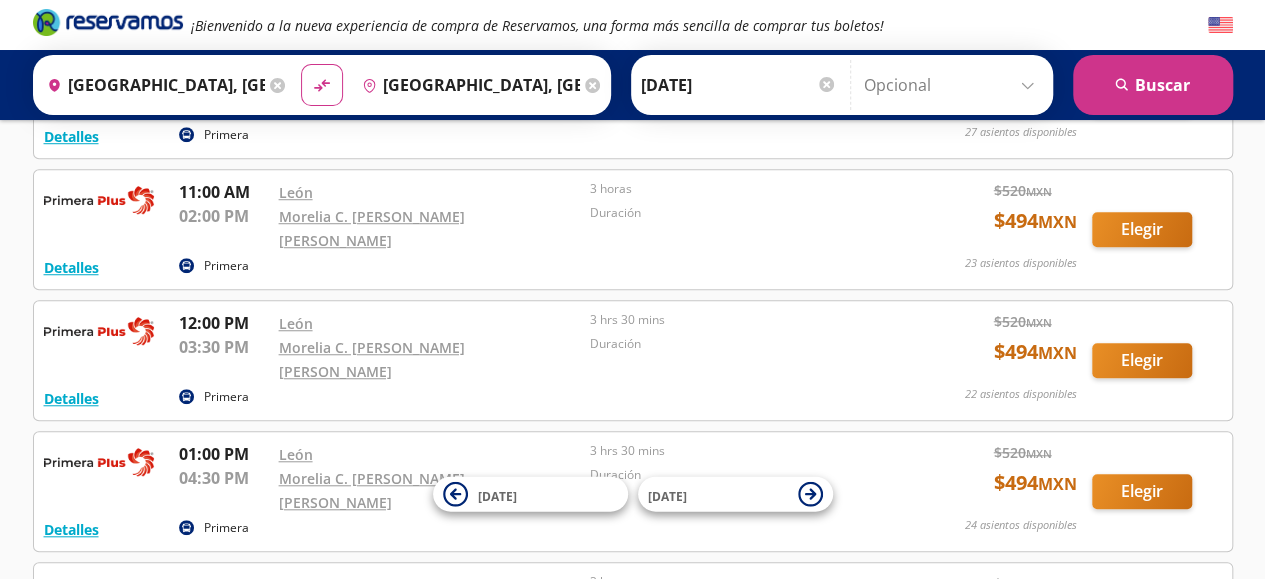 scroll, scrollTop: 654, scrollLeft: 0, axis: vertical 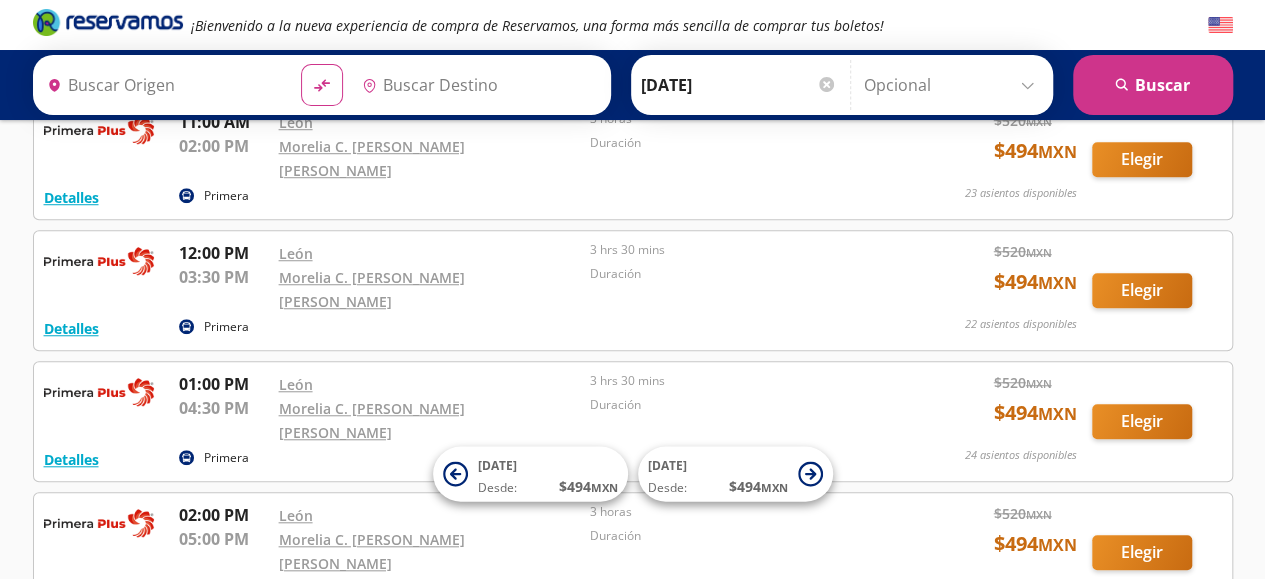 type on "[GEOGRAPHIC_DATA], [GEOGRAPHIC_DATA]" 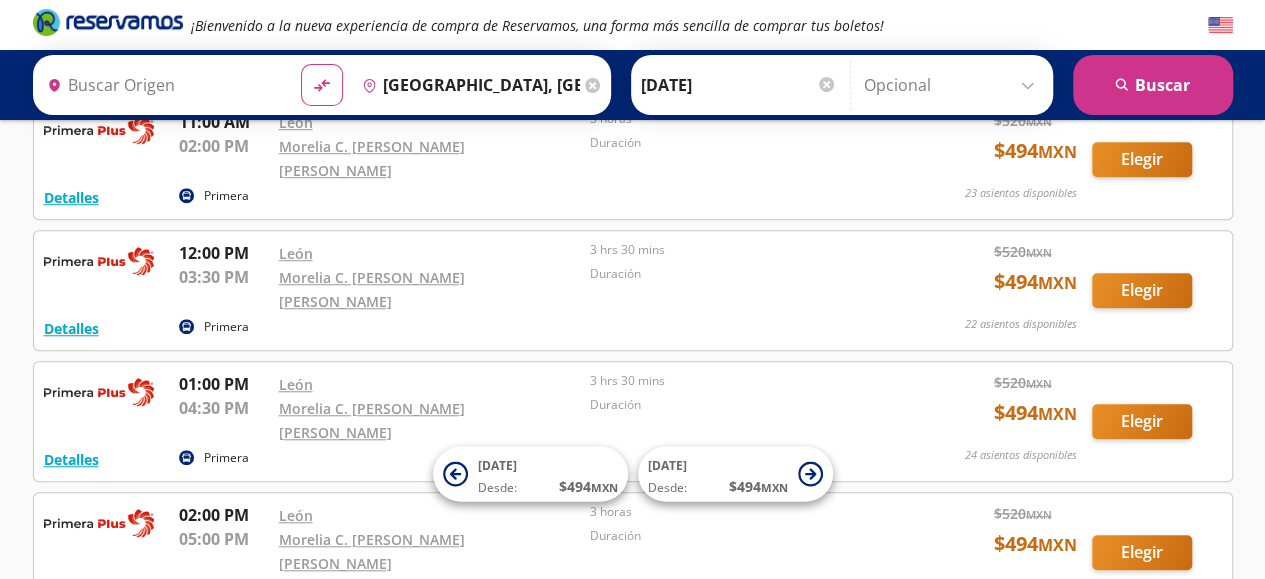 type on "[GEOGRAPHIC_DATA], [GEOGRAPHIC_DATA]" 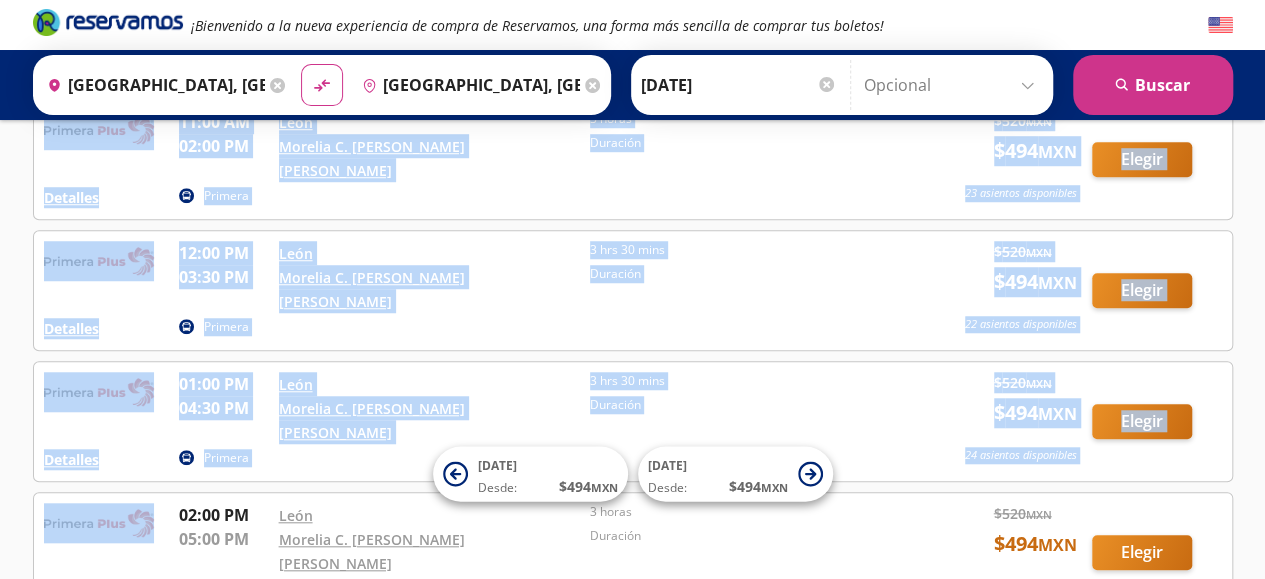 drag, startPoint x: 134, startPoint y: 475, endPoint x: 148, endPoint y: 65, distance: 410.23895 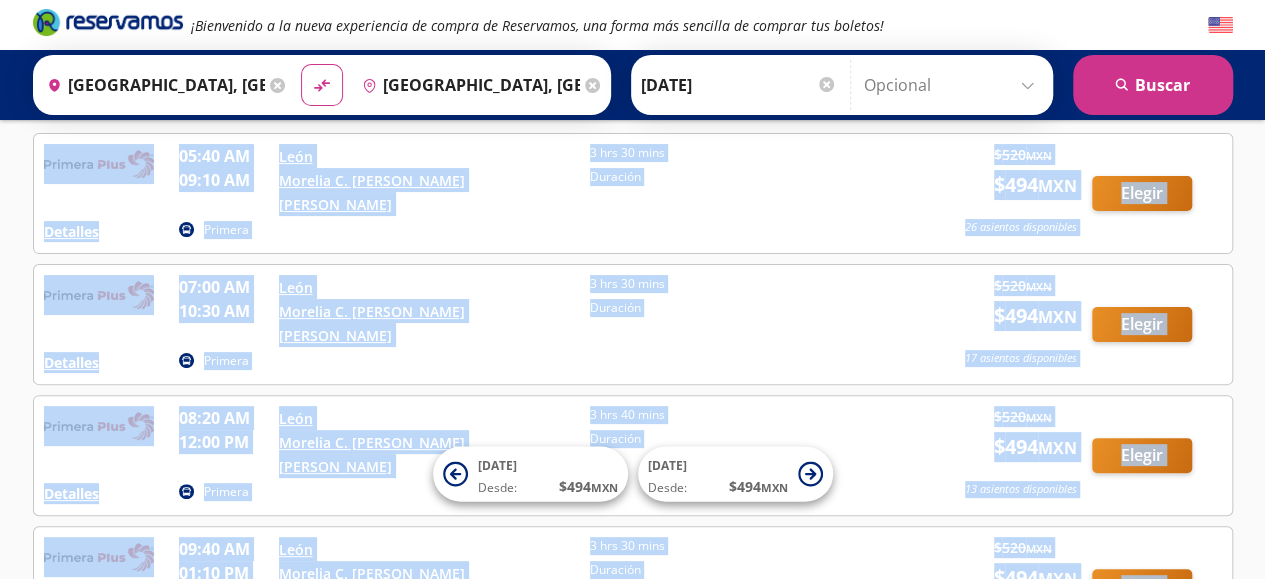 scroll, scrollTop: 0, scrollLeft: 0, axis: both 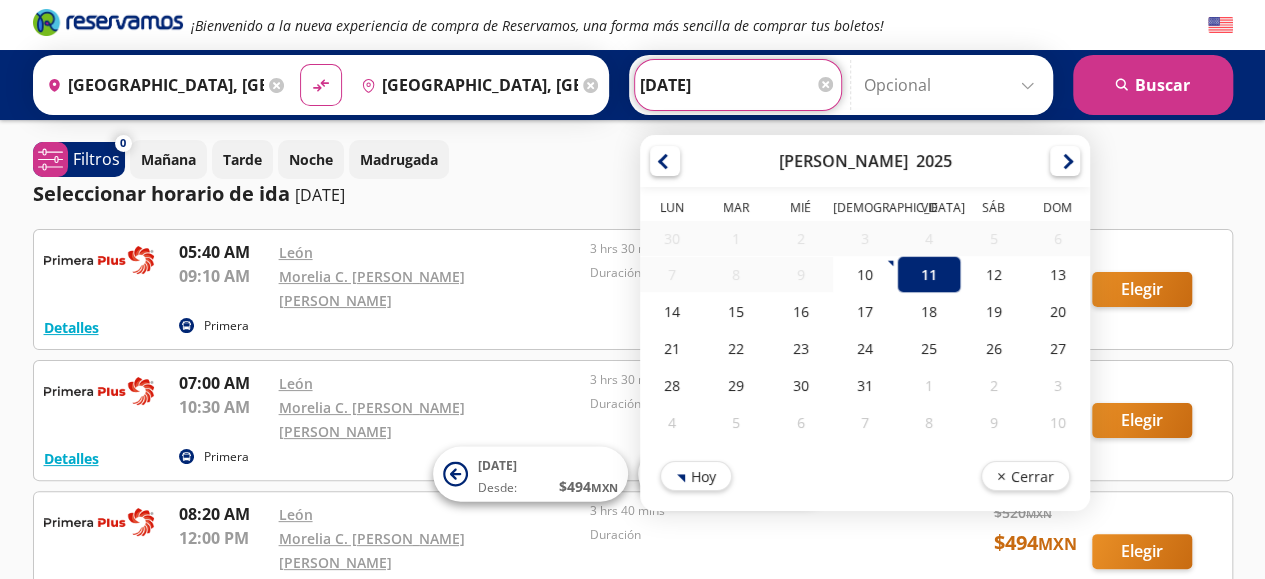 click on "[DATE]" at bounding box center (738, 85) 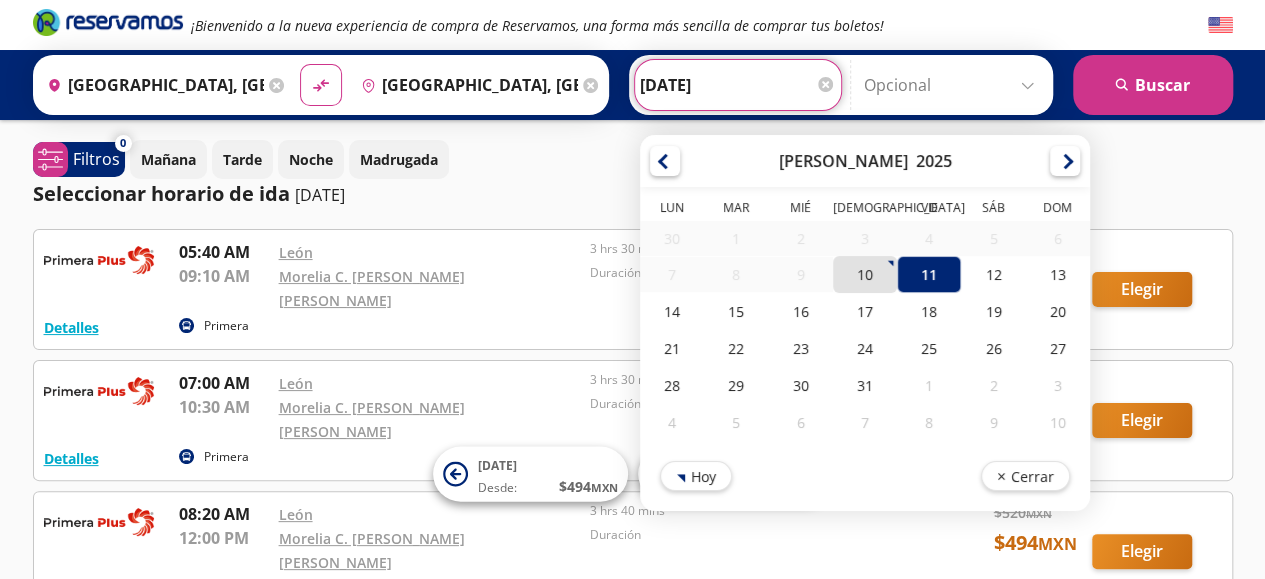 click on "10" at bounding box center [864, 274] 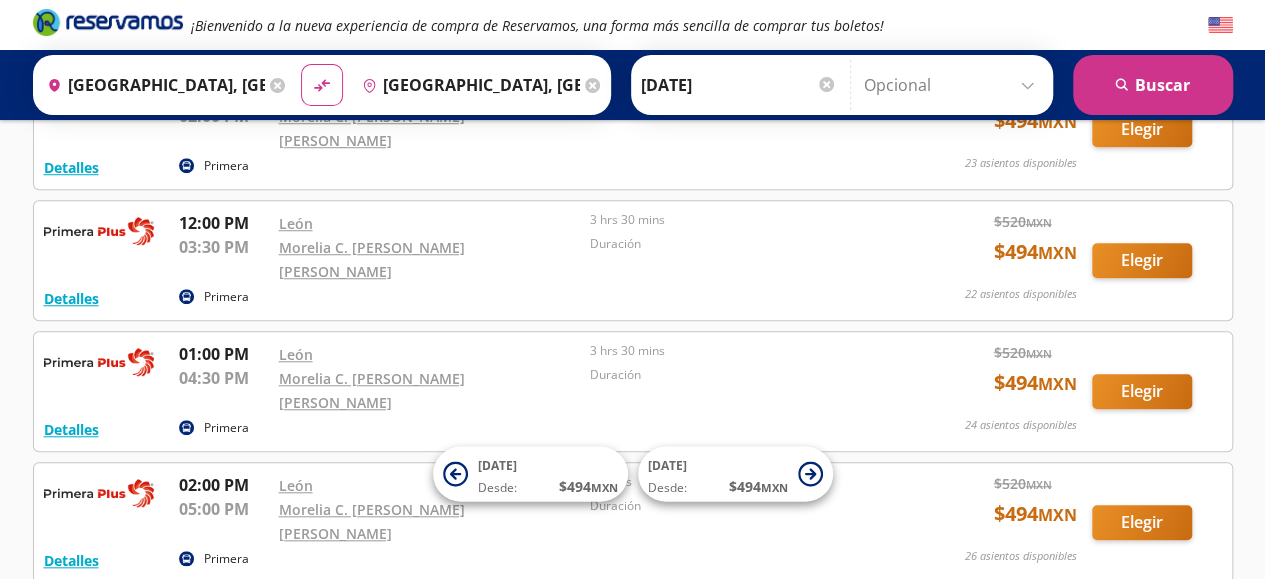 scroll, scrollTop: 1470, scrollLeft: 0, axis: vertical 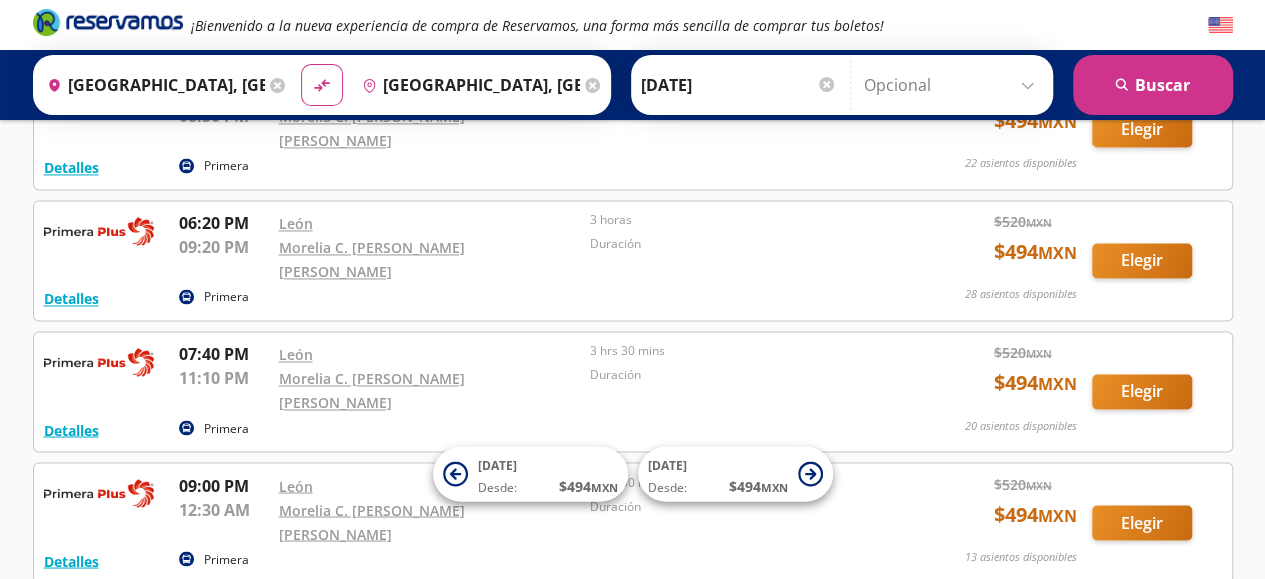 click on "¡Bienvenido a la nueva experiencia de compra de Reservamos, una forma más sencilla de comprar tus boletos! Origen
heroicons:map-pin-20-solid
[GEOGRAPHIC_DATA], [GEOGRAPHIC_DATA]
Destino
pin-outline
[GEOGRAPHIC_DATA], [GEOGRAPHIC_DATA]
material-symbols:compare-arrows-rounded
[PERSON_NAME] [DATE]" at bounding box center [632, -350] 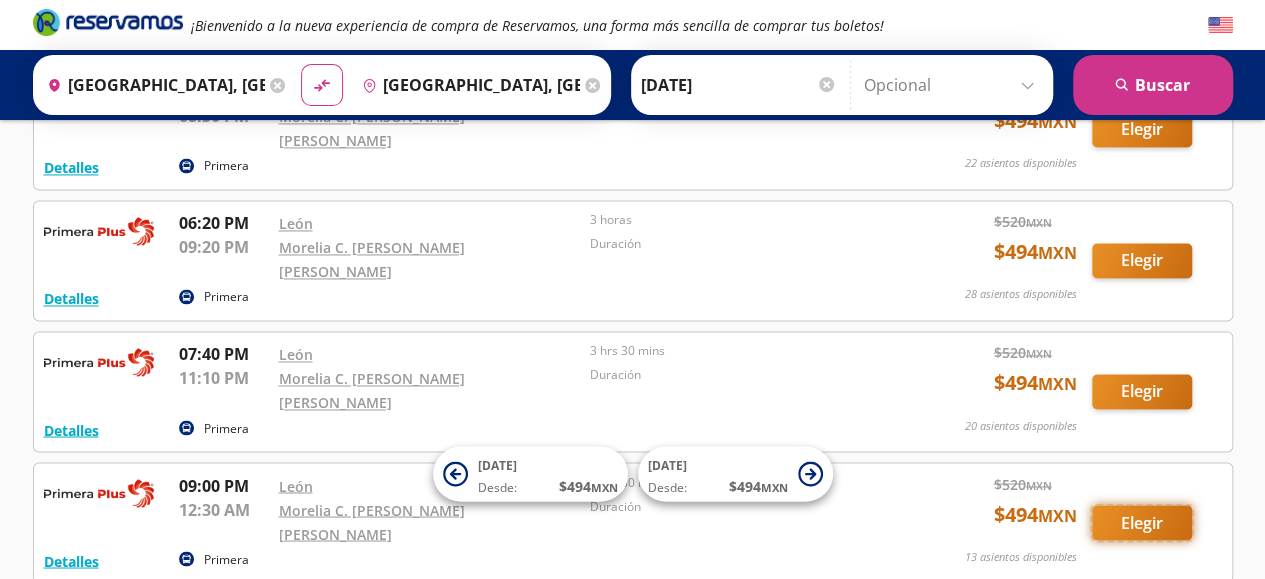 click on "Elegir" at bounding box center [1142, 522] 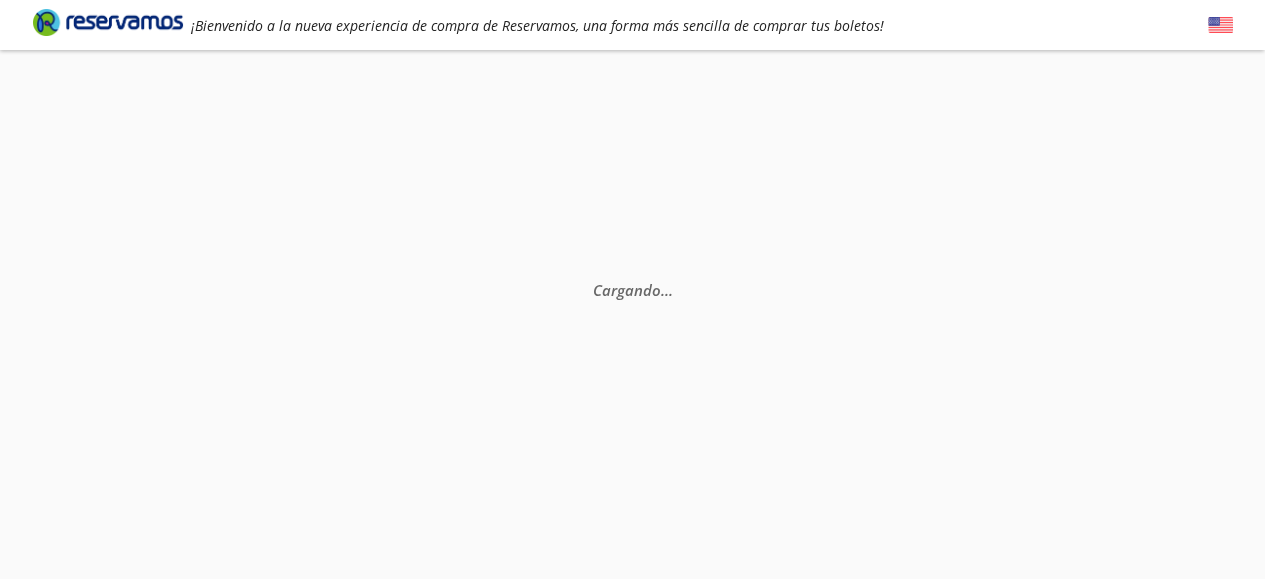 scroll, scrollTop: 0, scrollLeft: 0, axis: both 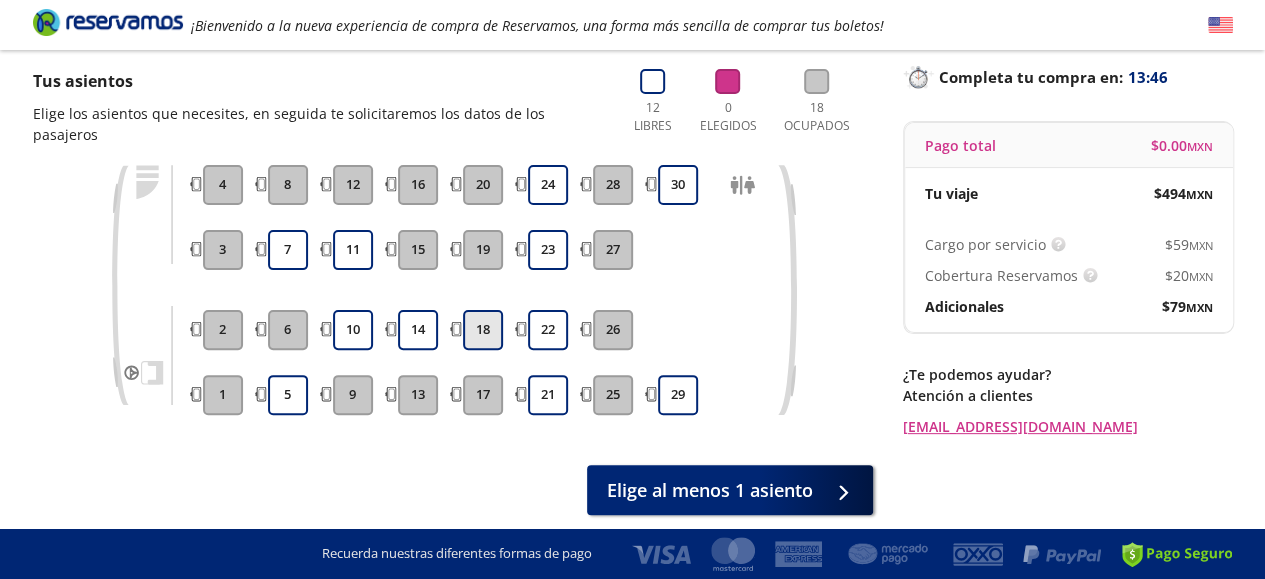 click on "18" at bounding box center [483, 330] 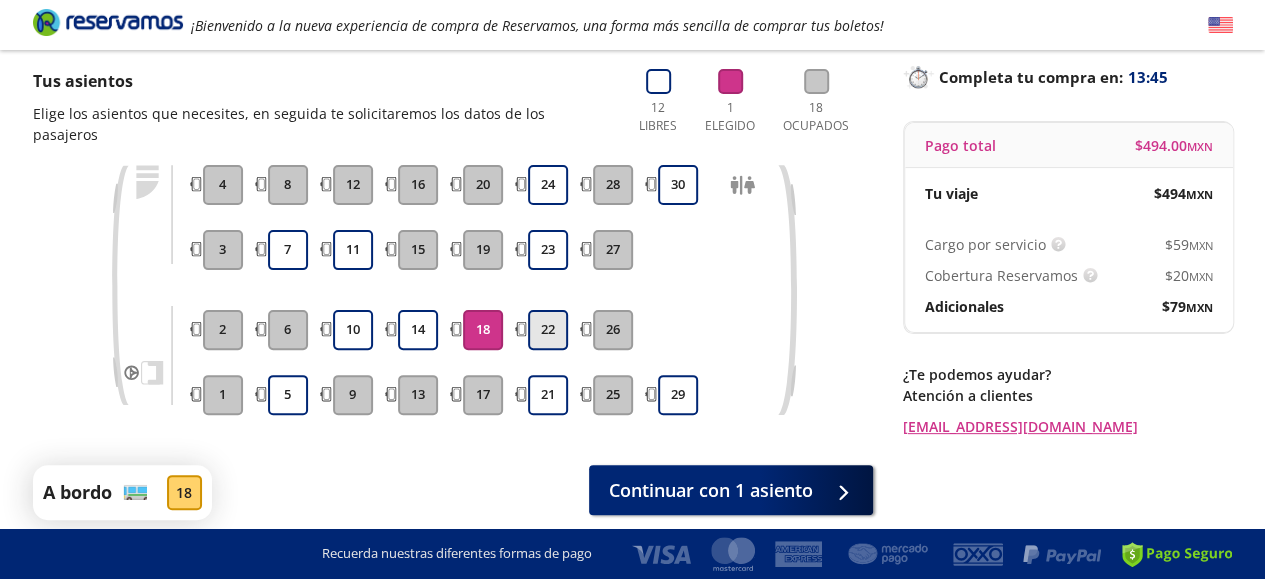 click on "22" at bounding box center [548, 330] 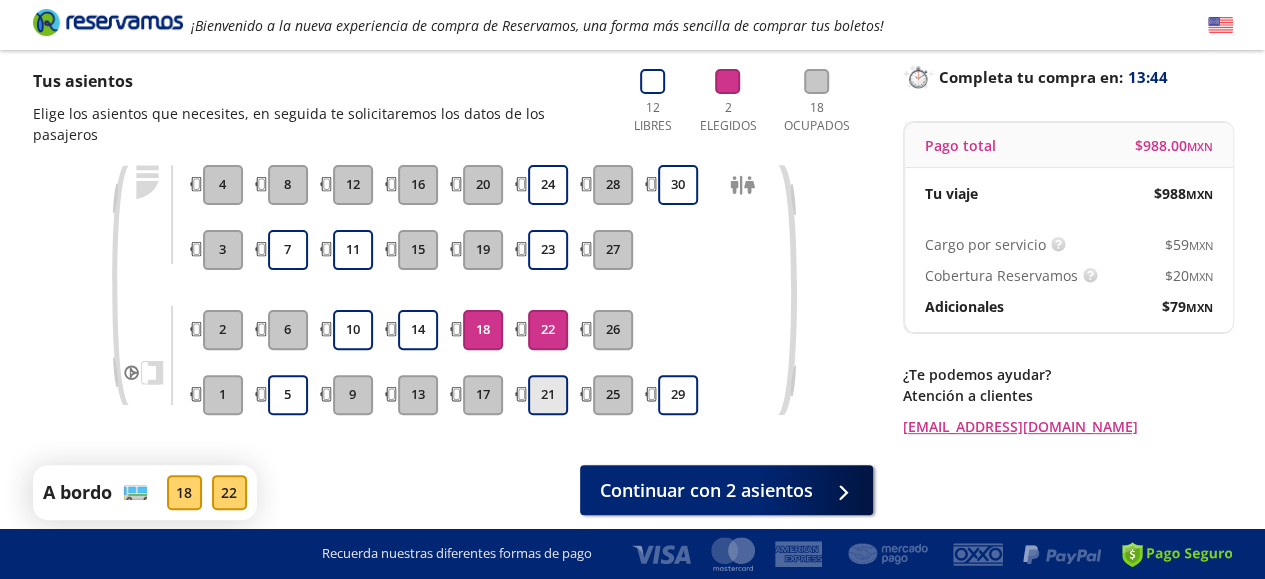 click on "21" at bounding box center (548, 395) 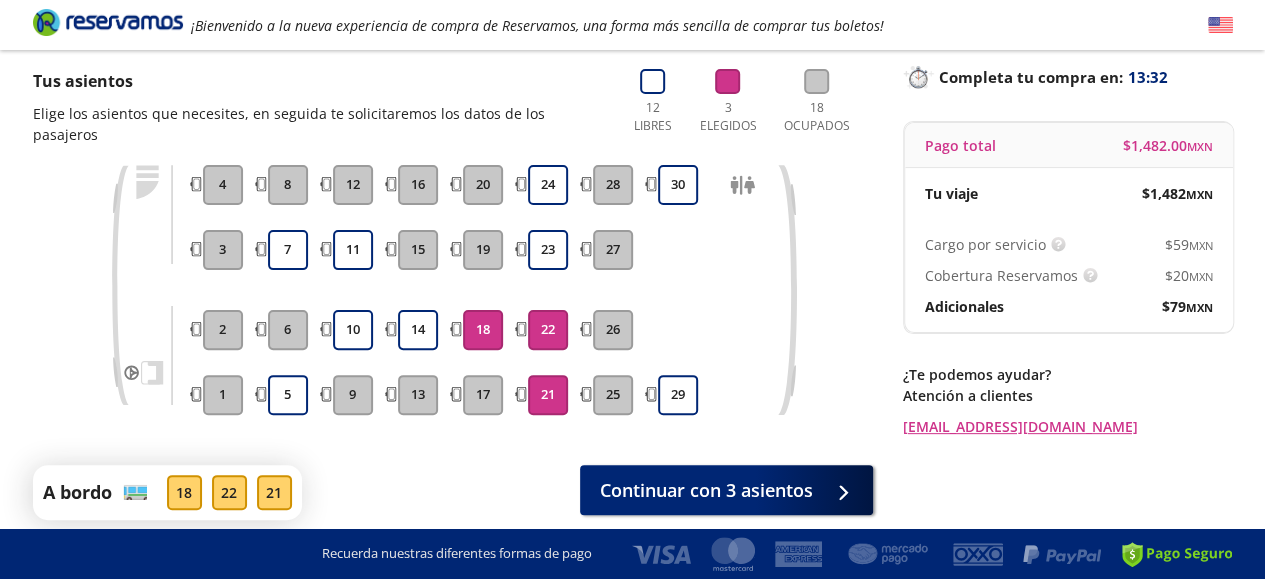 click on "21" at bounding box center (548, 395) 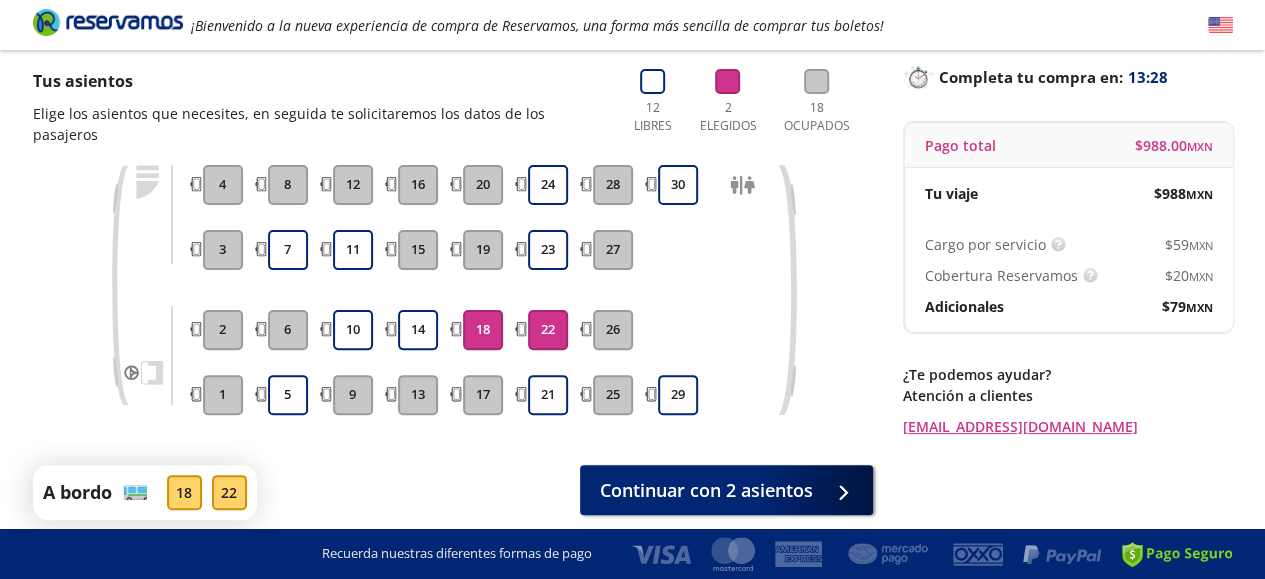 click on "18" at bounding box center (483, 330) 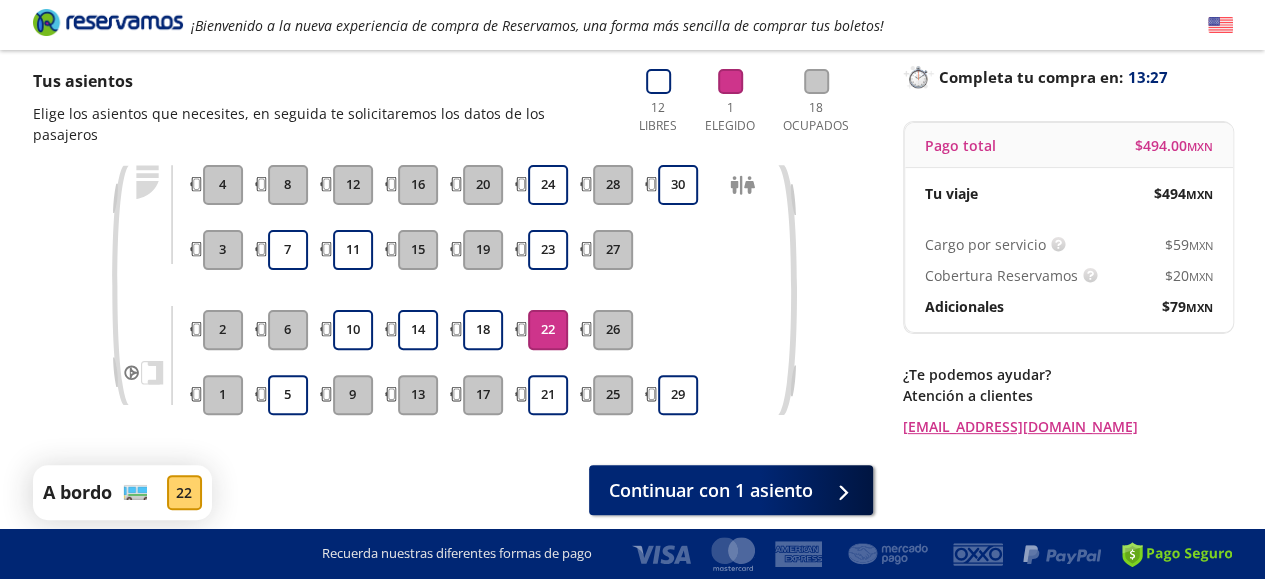 click on "22" at bounding box center [548, 330] 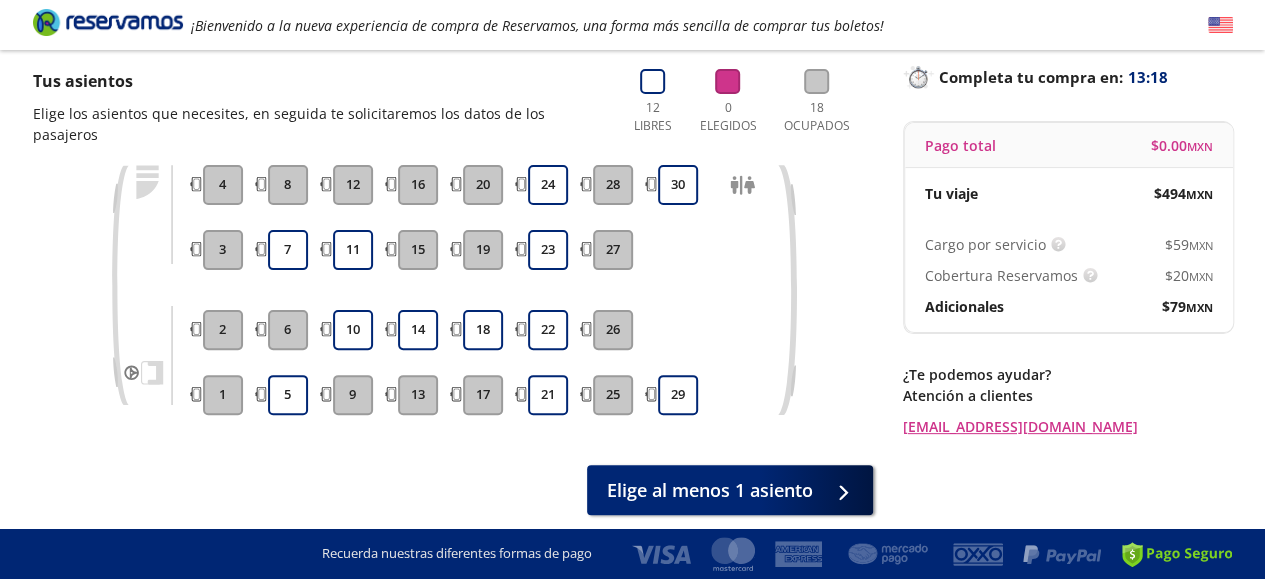 click on "9" at bounding box center (353, 395) 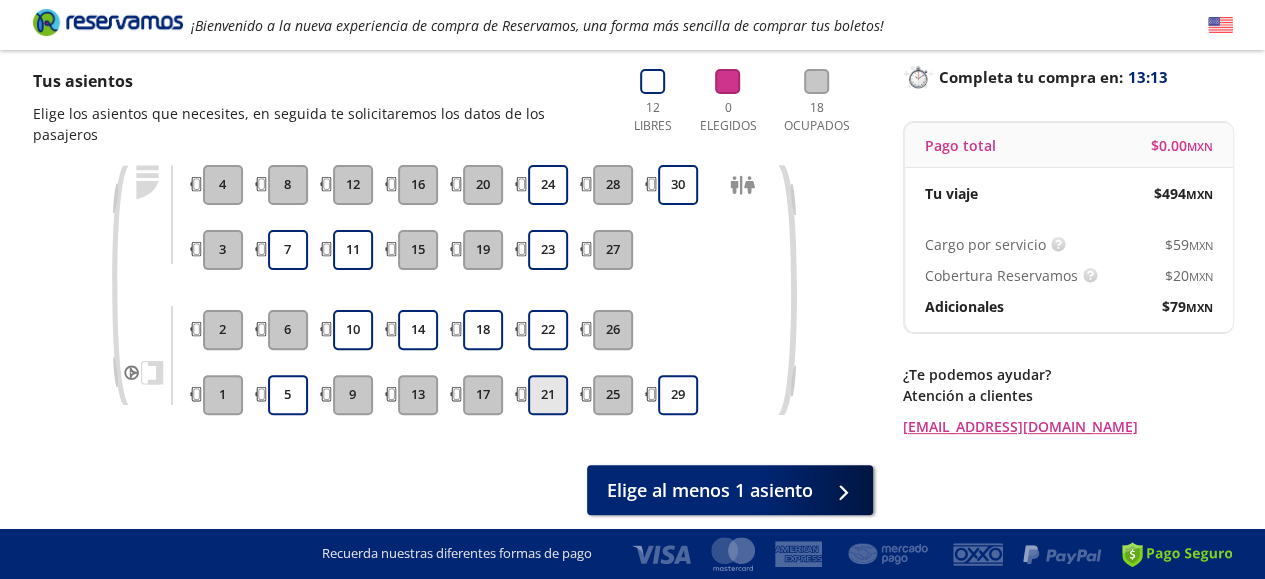 click on "21" at bounding box center [548, 395] 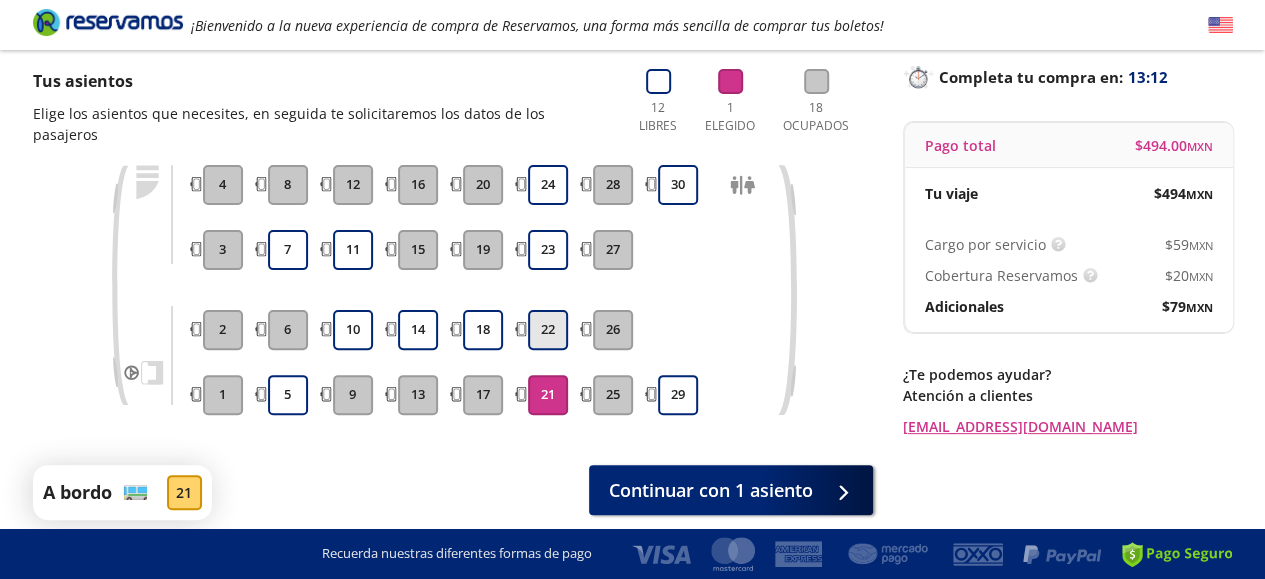 click on "22" at bounding box center [548, 330] 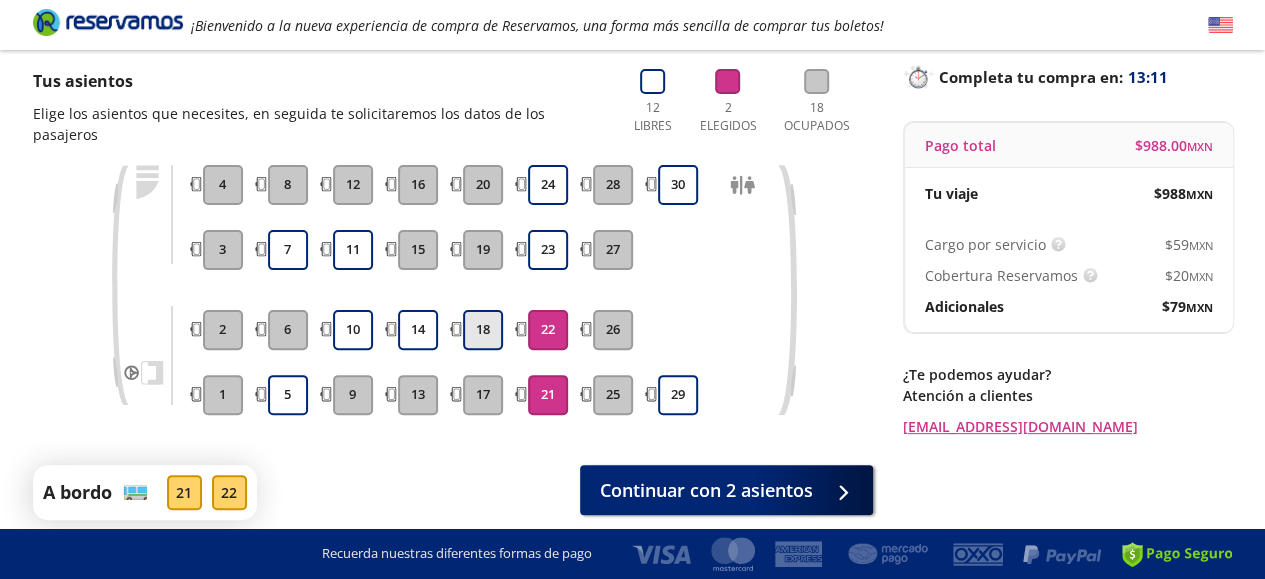 click on "18" at bounding box center (483, 330) 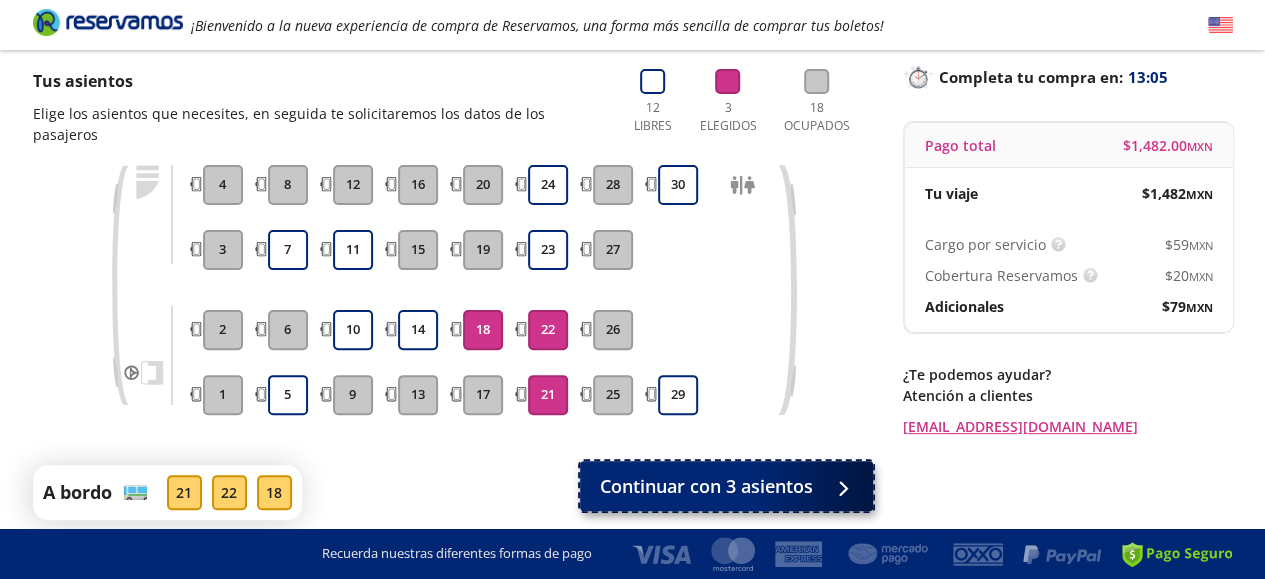 click on "Continuar con 3 asientos" at bounding box center (706, 486) 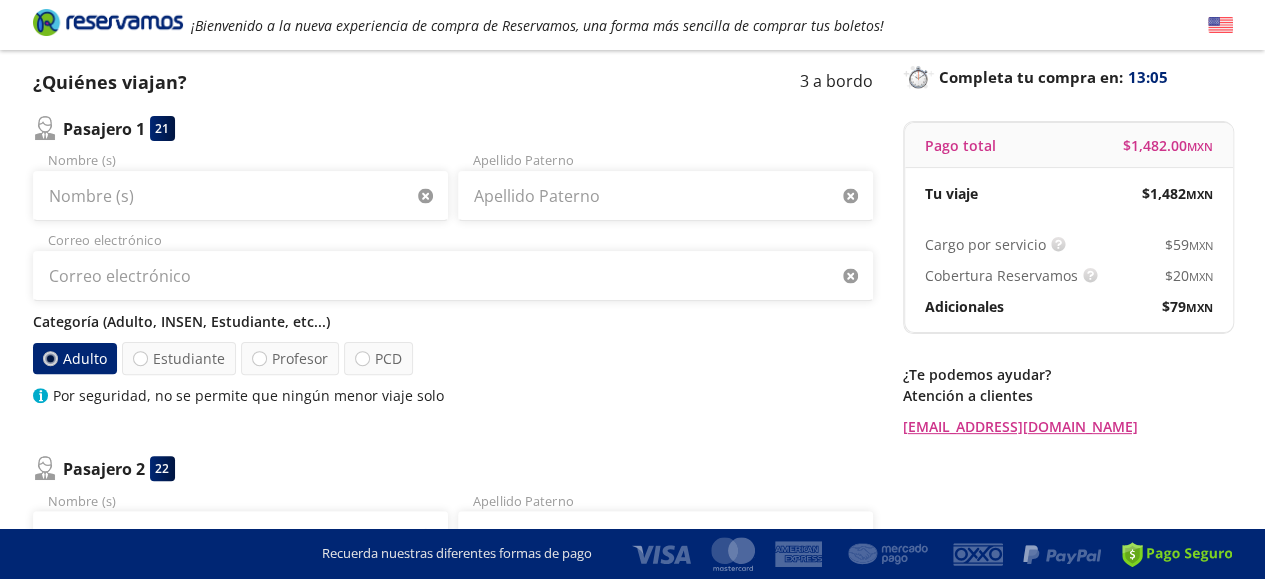 scroll, scrollTop: 0, scrollLeft: 0, axis: both 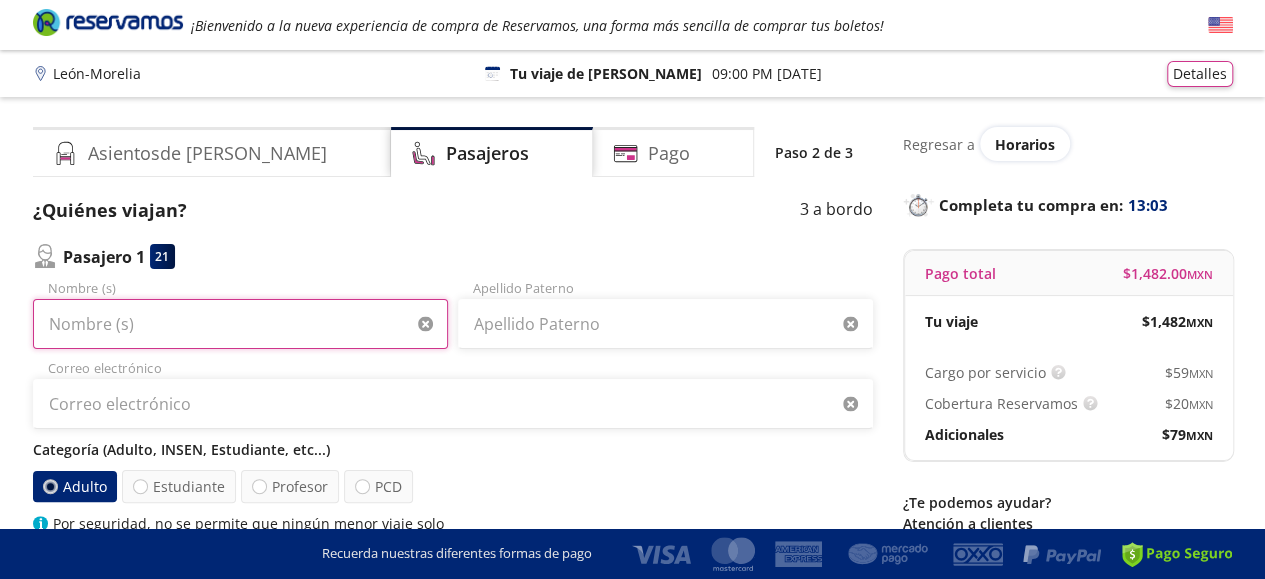 click on "Nombre (s)" at bounding box center [240, 324] 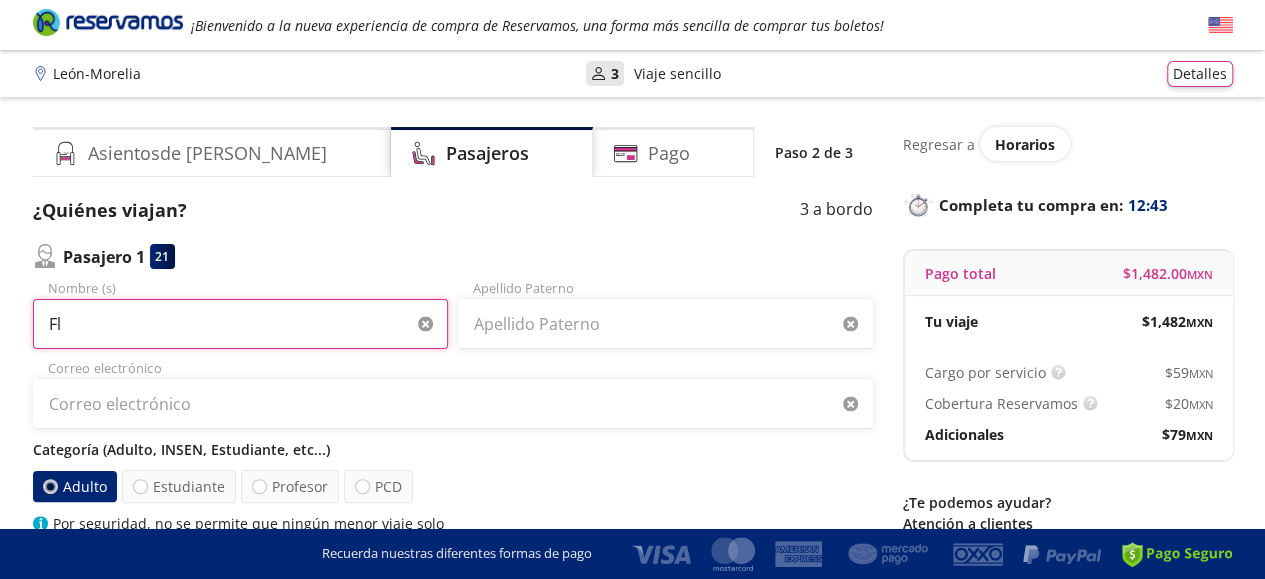 type on "F" 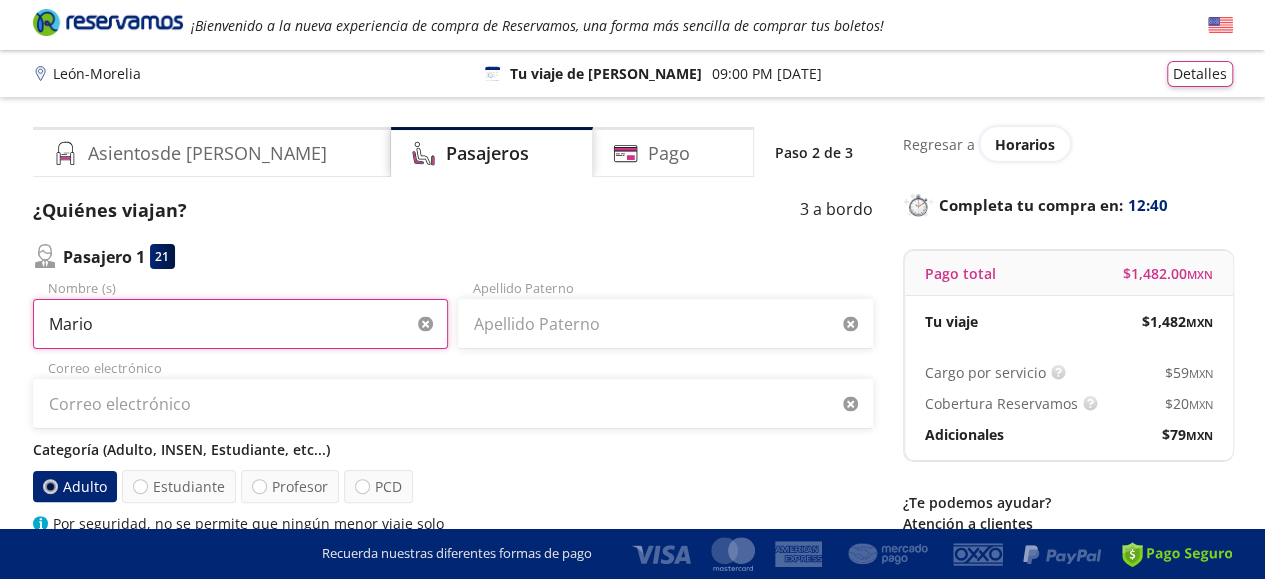 type on "Mario" 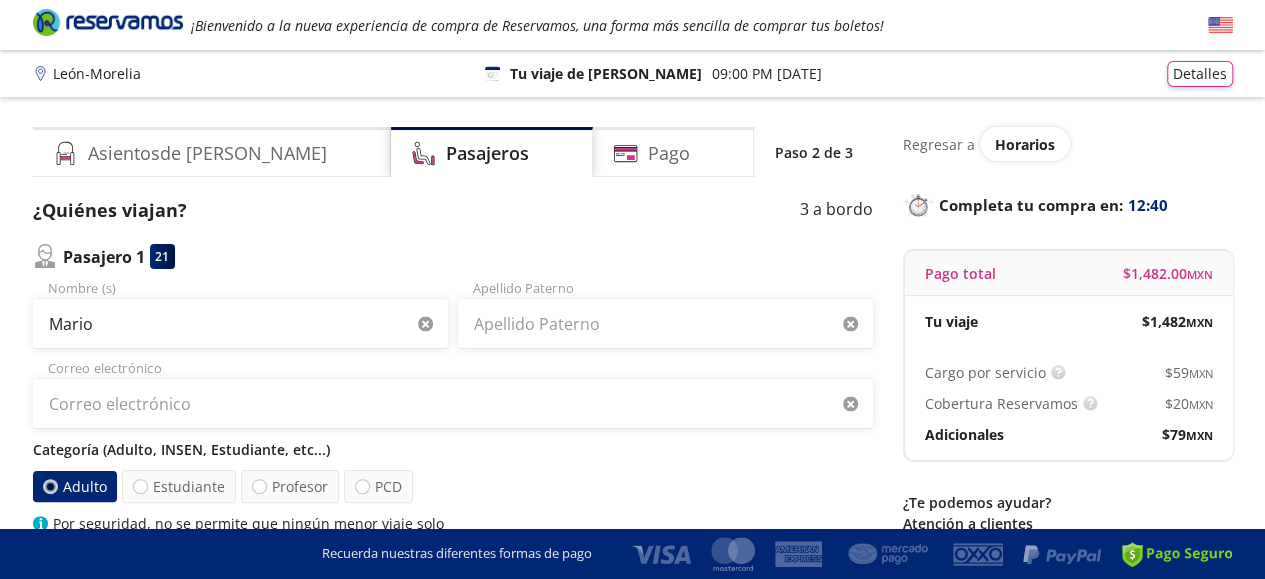 type 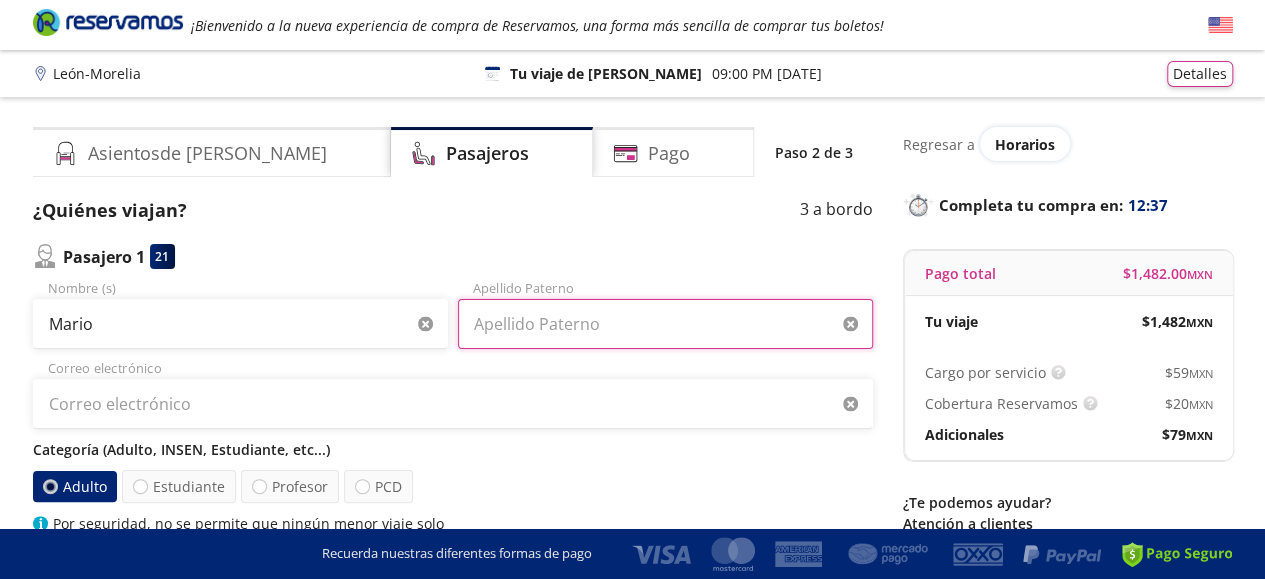 click on "Apellido Paterno" at bounding box center (665, 324) 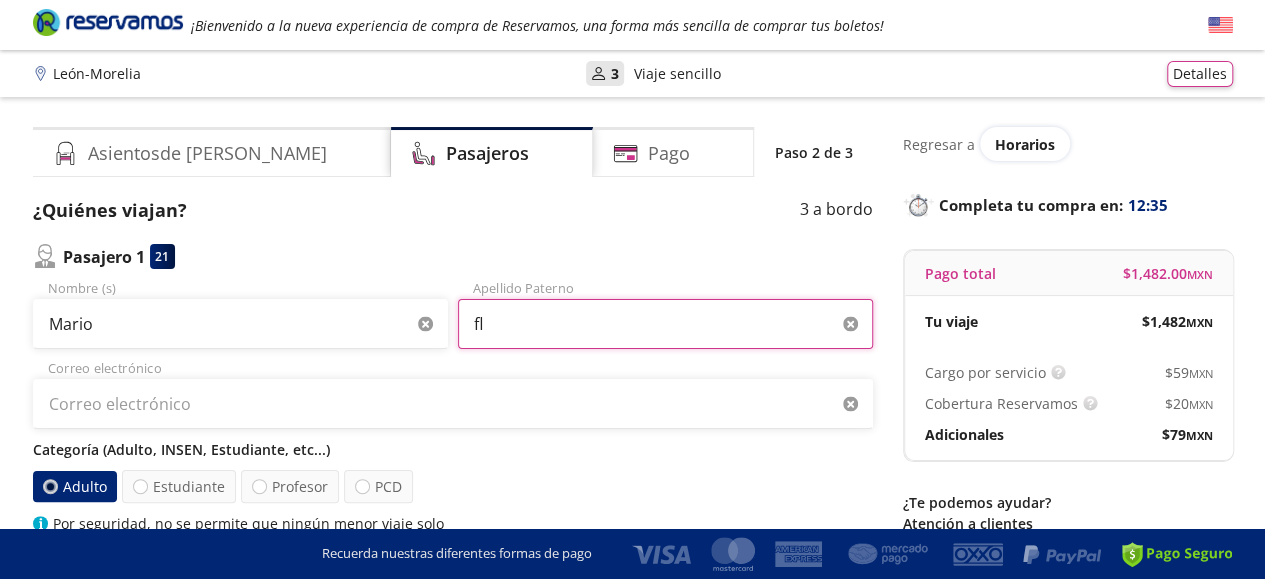 type on "f" 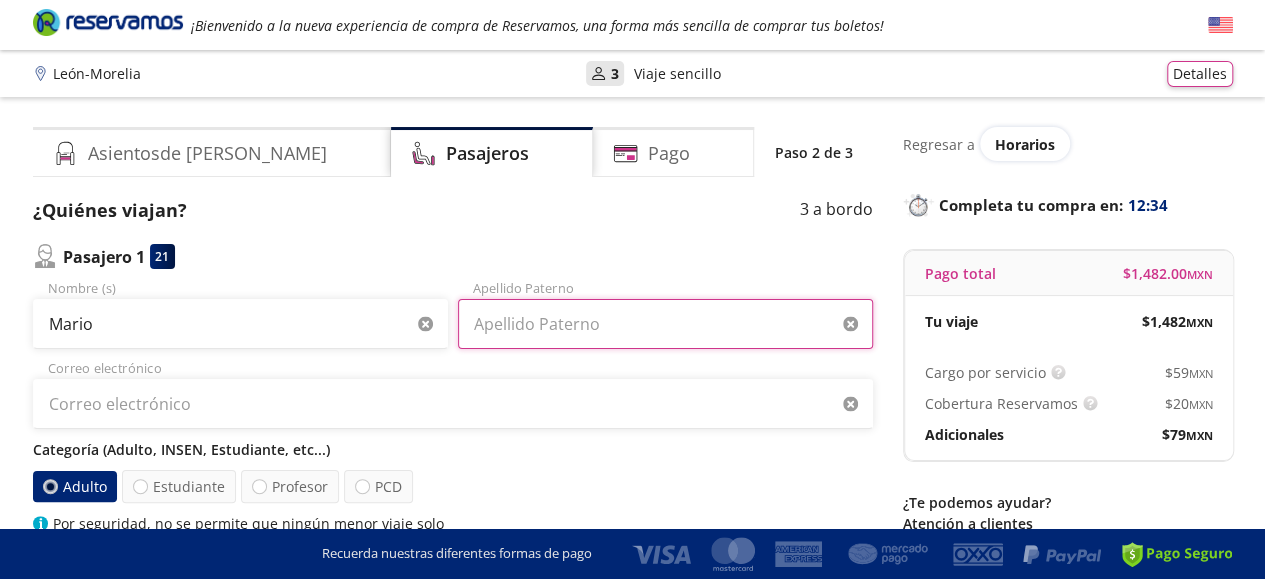 type on "D" 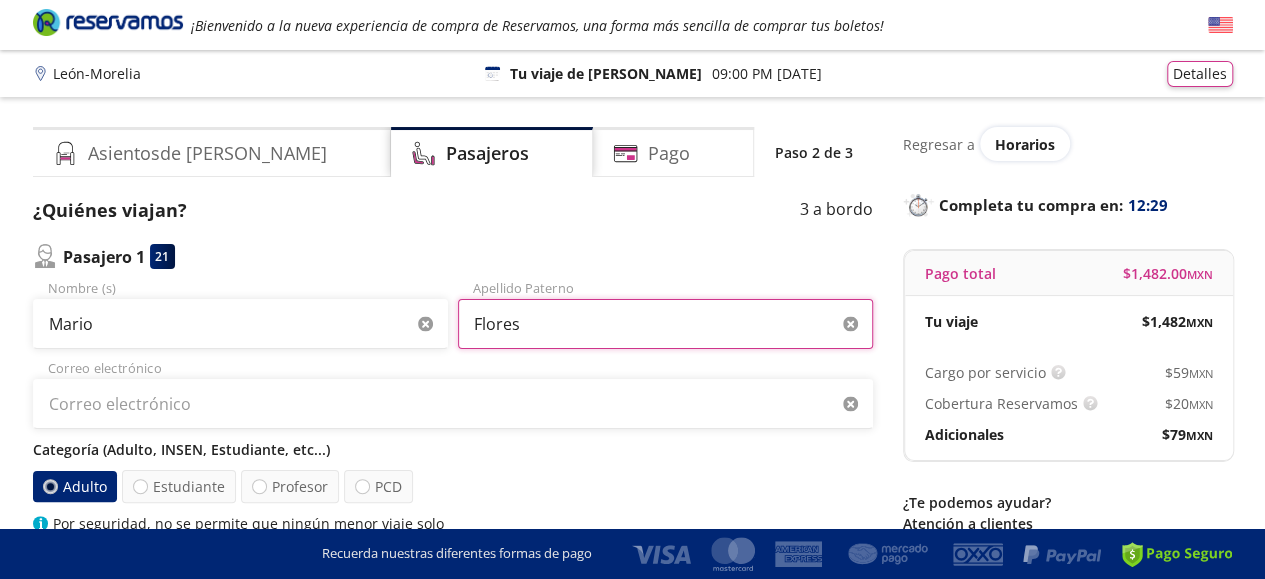 type on "Flores" 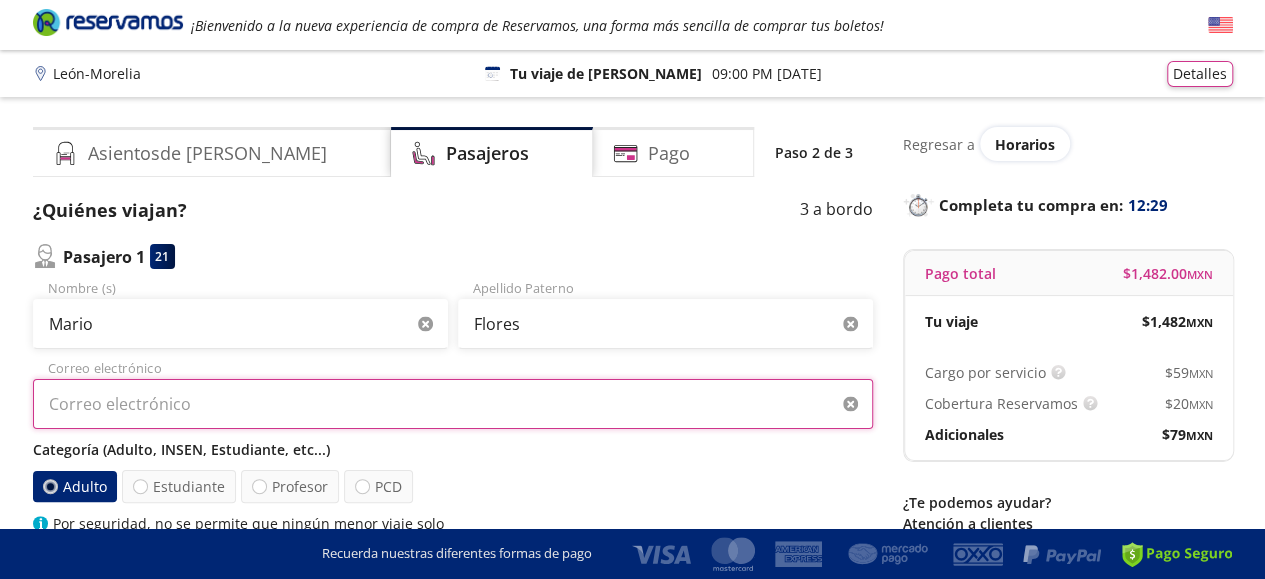 click on "Correo electrónico" at bounding box center (453, 404) 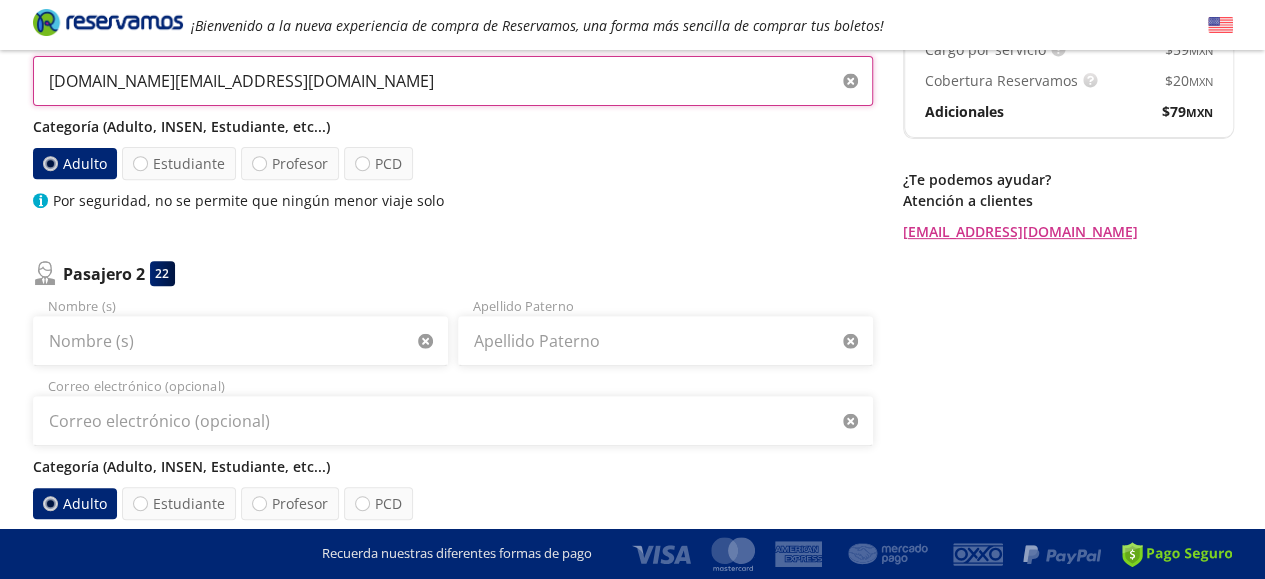 scroll, scrollTop: 327, scrollLeft: 0, axis: vertical 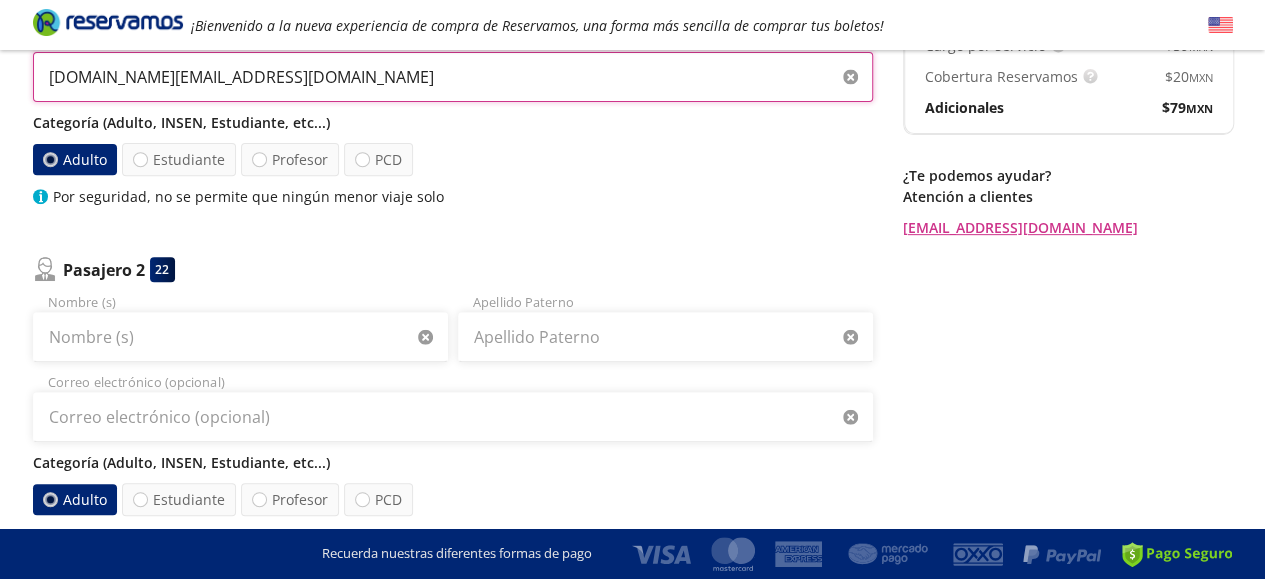 type on "[DOMAIN_NAME][EMAIL_ADDRESS][DOMAIN_NAME]" 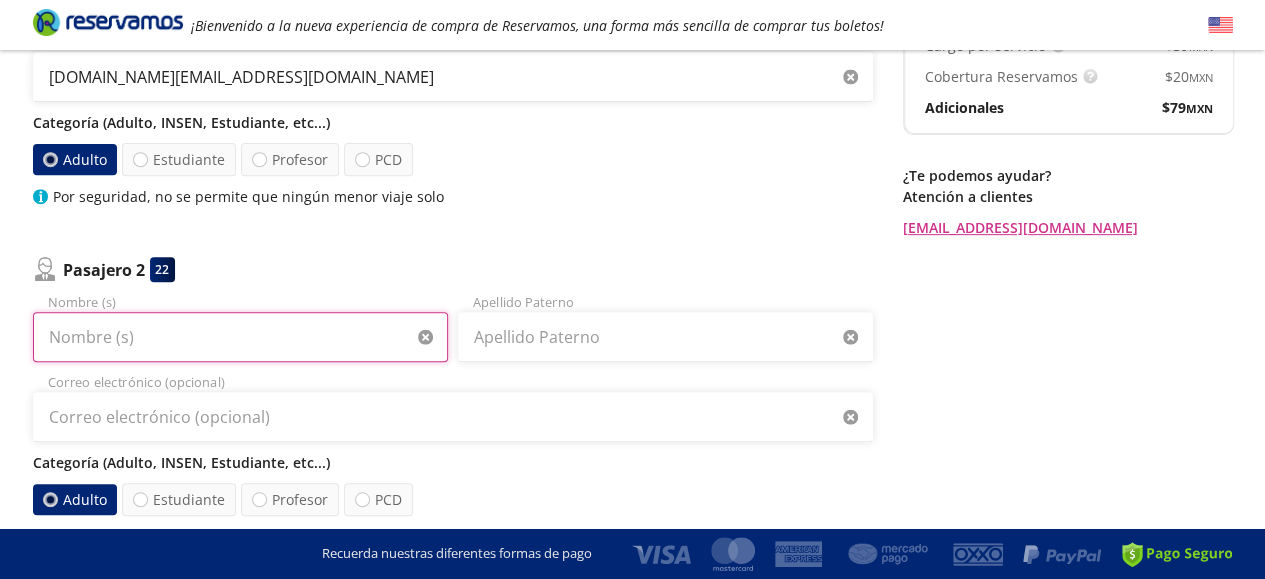 click on "Nombre (s)" at bounding box center (240, 337) 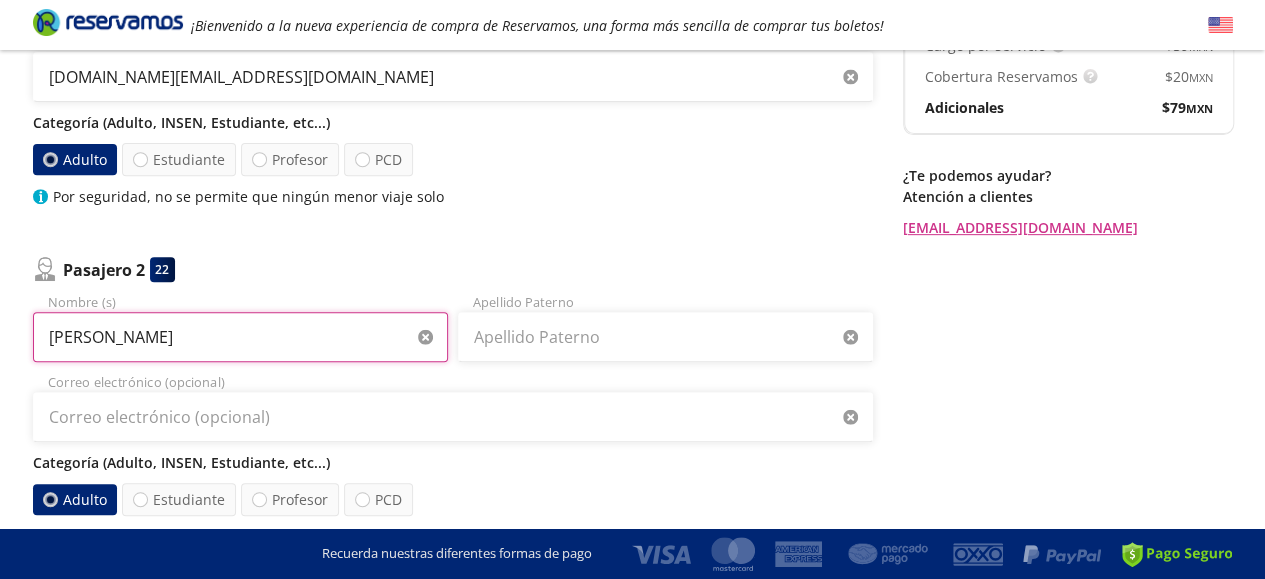 type on "[PERSON_NAME]" 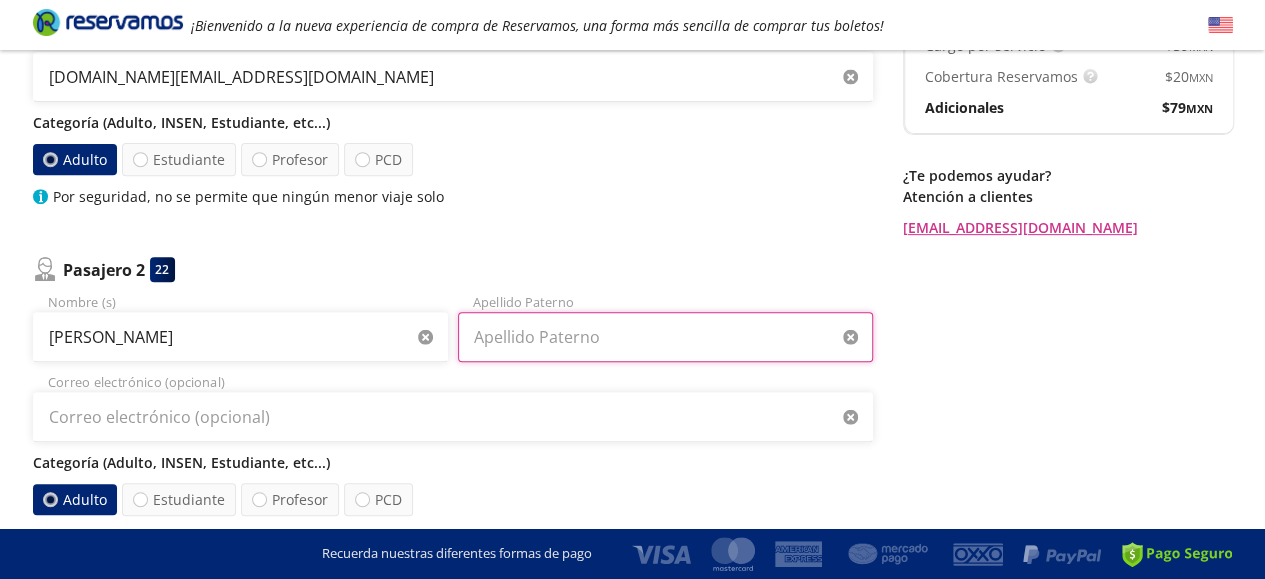 click on "Apellido Paterno" at bounding box center [665, 337] 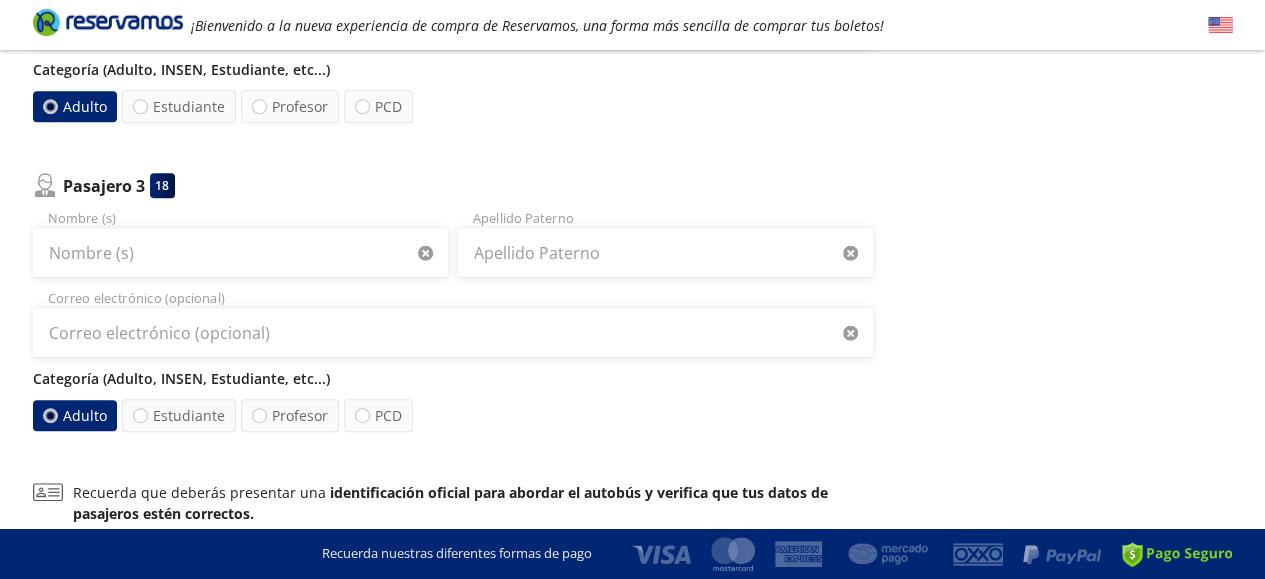 scroll, scrollTop: 726, scrollLeft: 0, axis: vertical 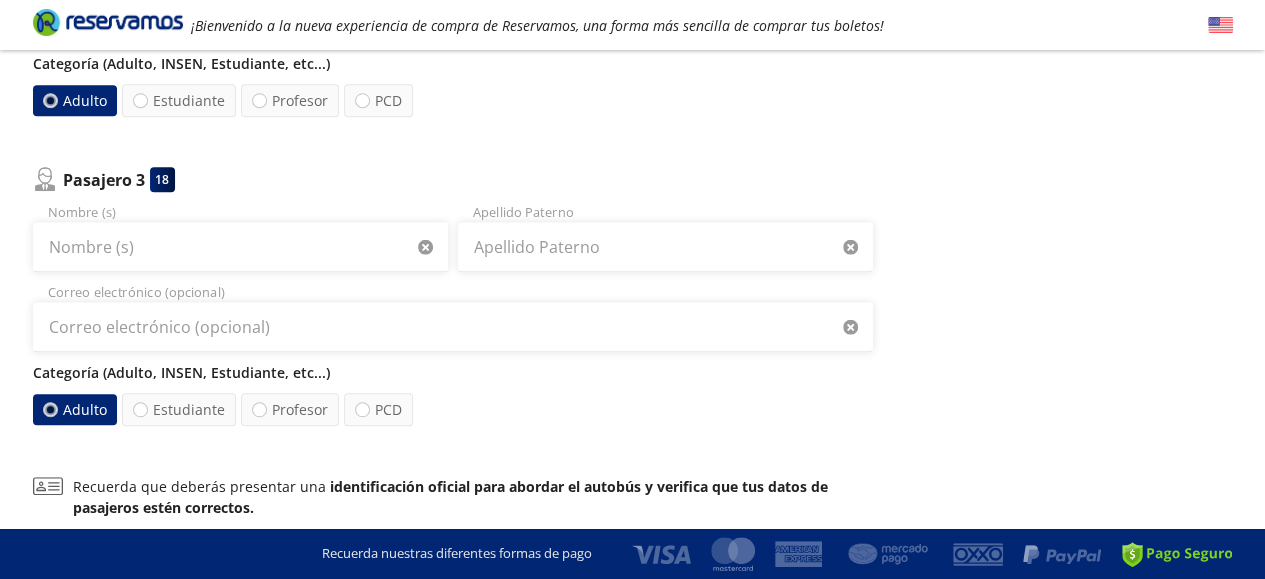type on "[PERSON_NAME]" 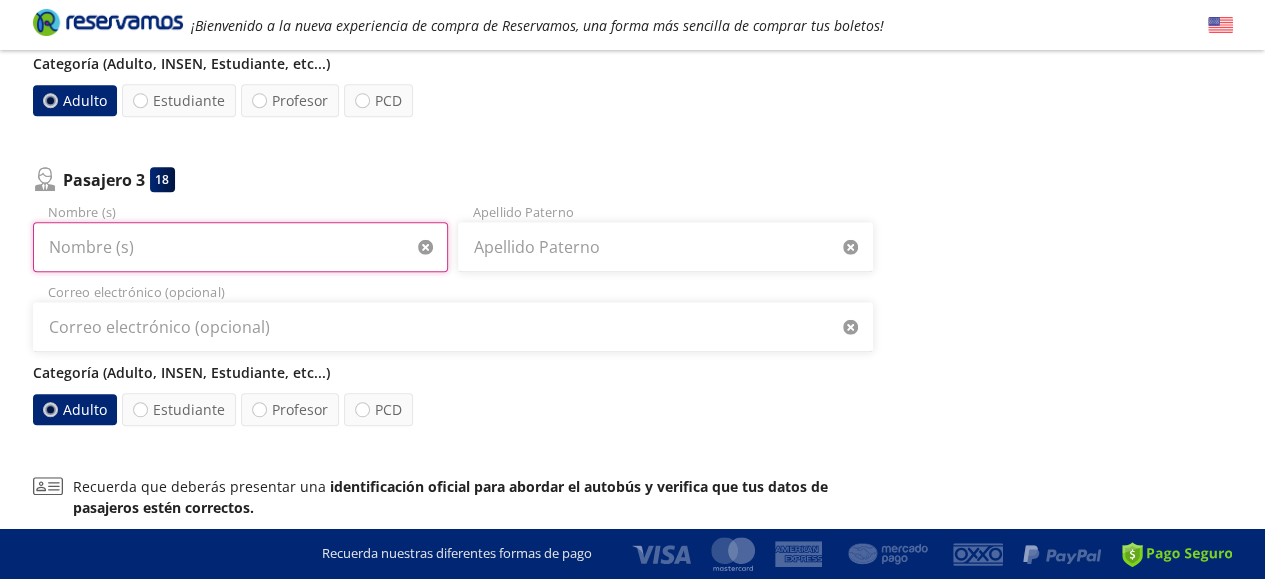 click on "Nombre (s)" at bounding box center (240, 247) 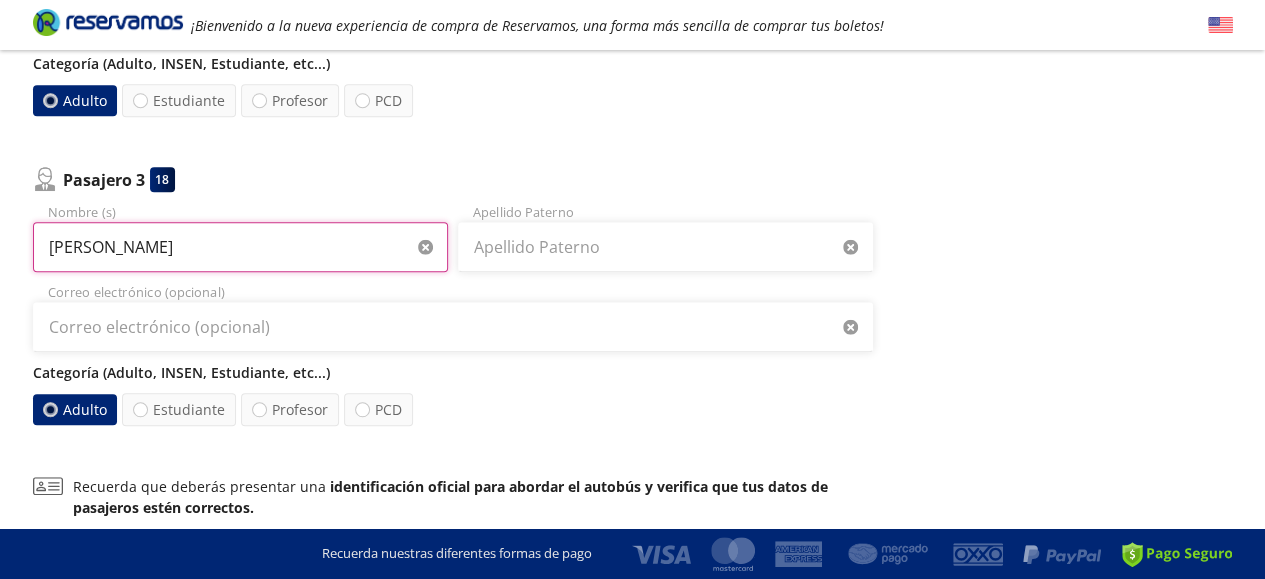 type on "[PERSON_NAME]" 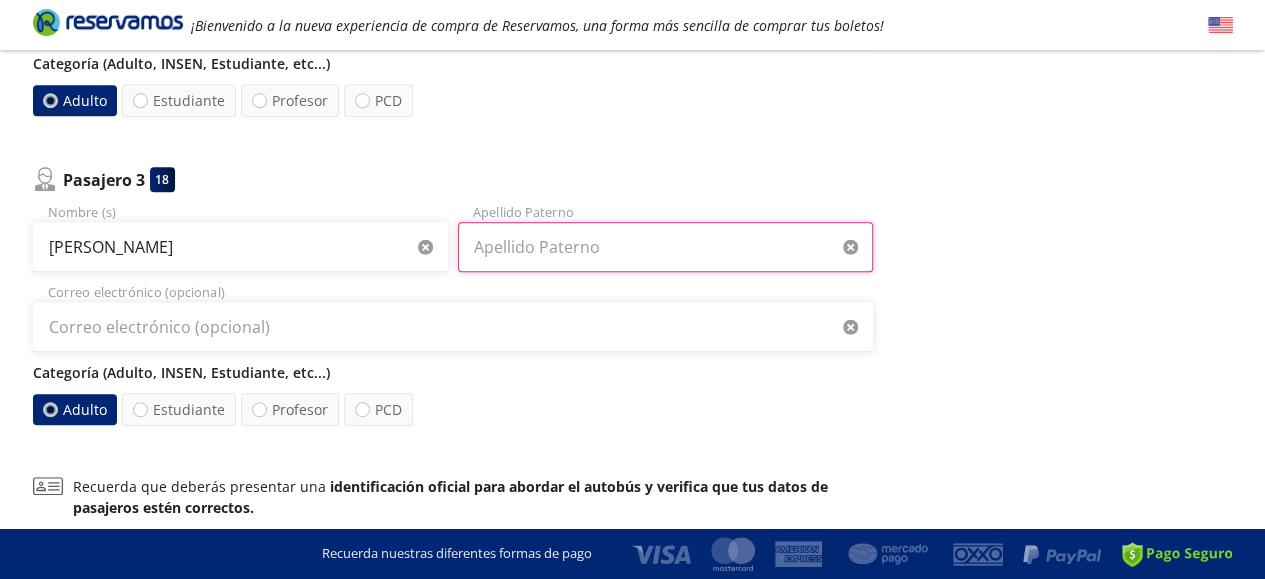 click on "Apellido Paterno" at bounding box center (665, 247) 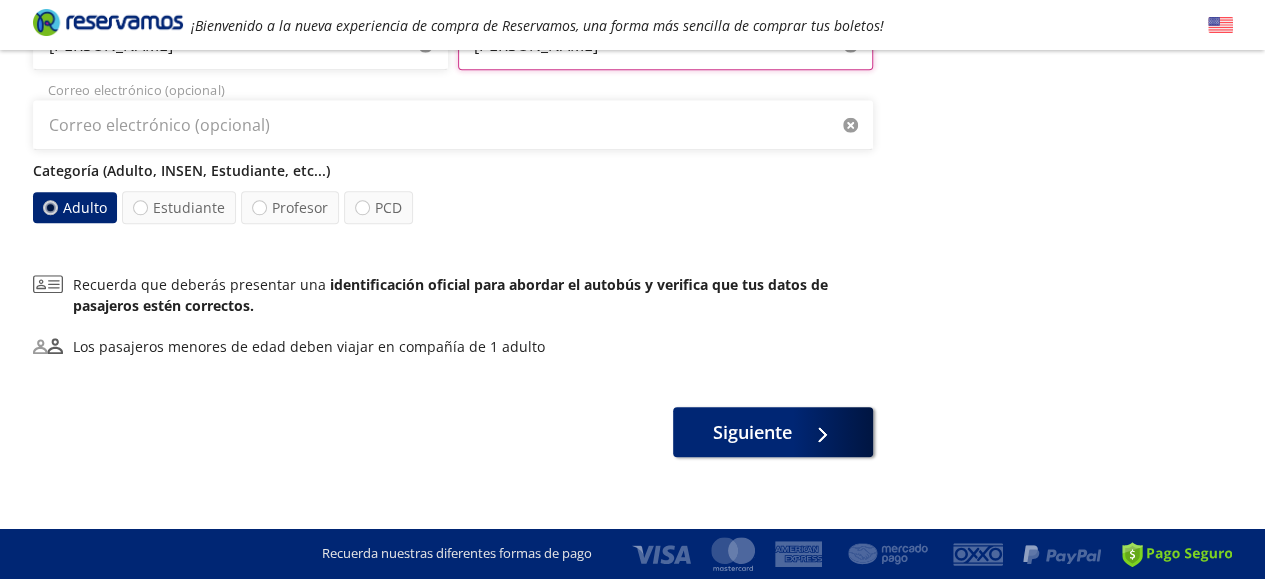 scroll, scrollTop: 944, scrollLeft: 0, axis: vertical 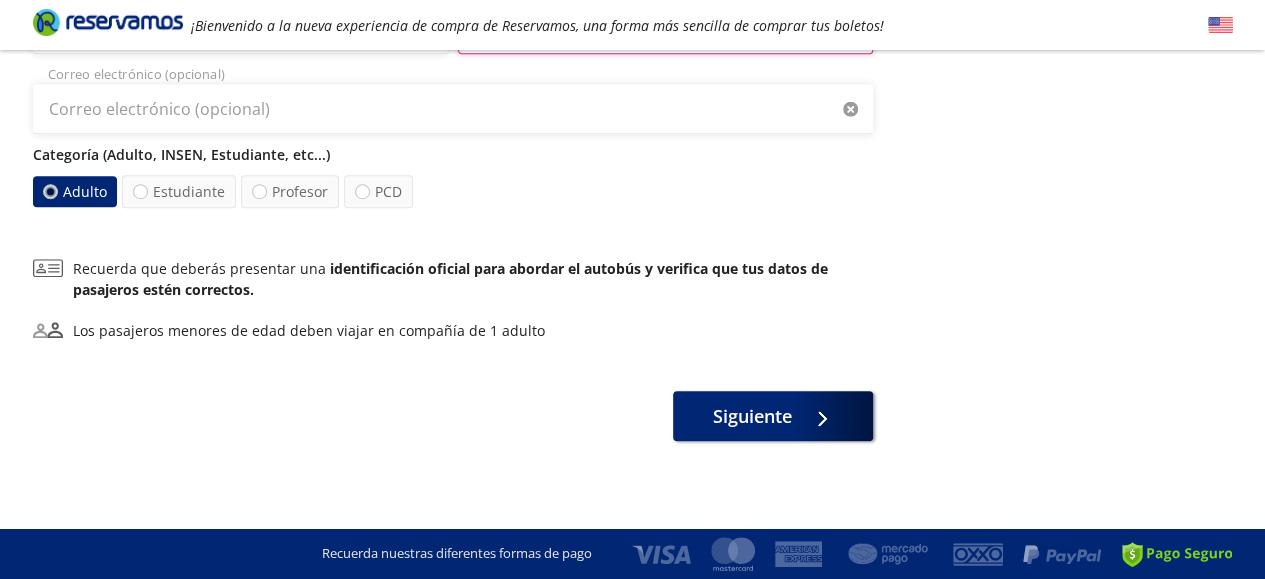 type on "[PERSON_NAME]" 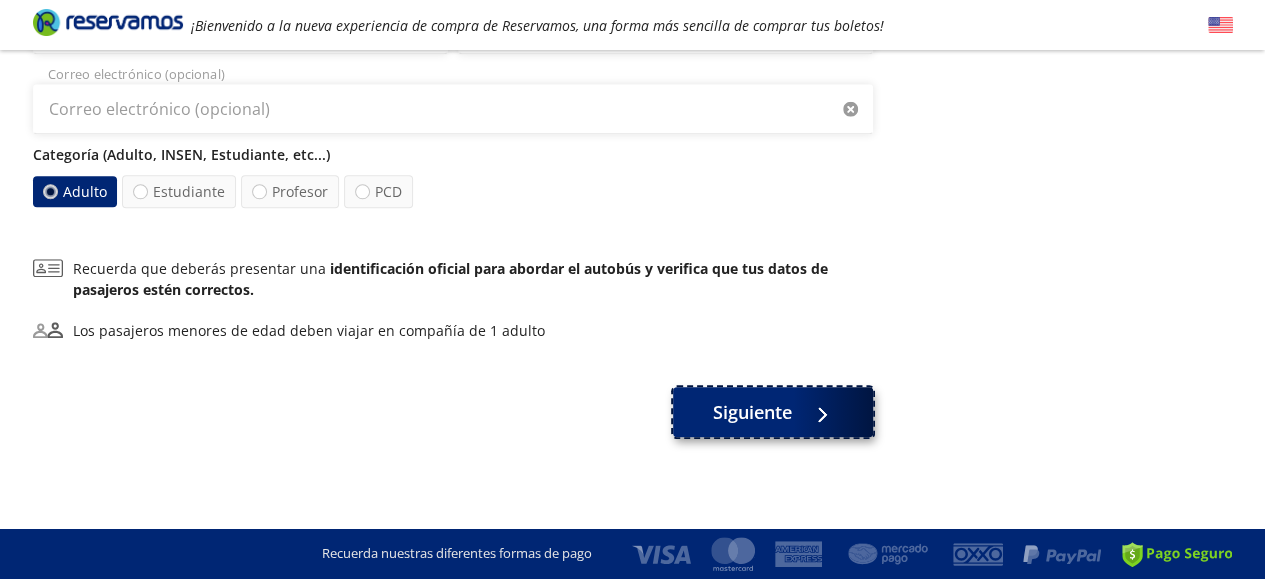 click on "Siguiente" at bounding box center [752, 412] 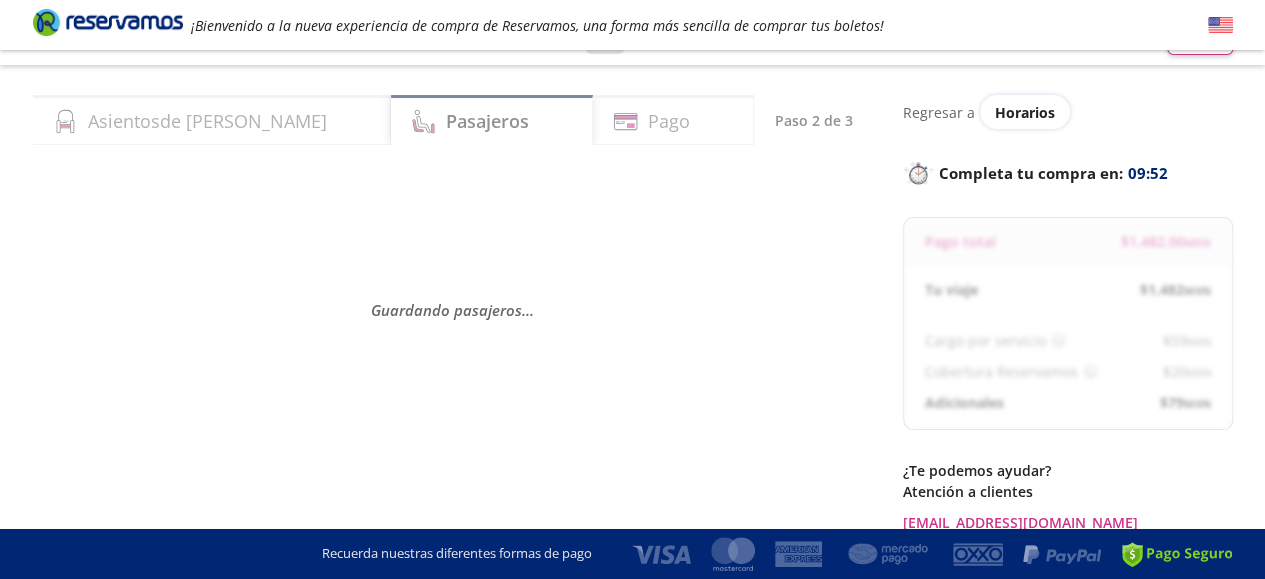 scroll, scrollTop: 31, scrollLeft: 0, axis: vertical 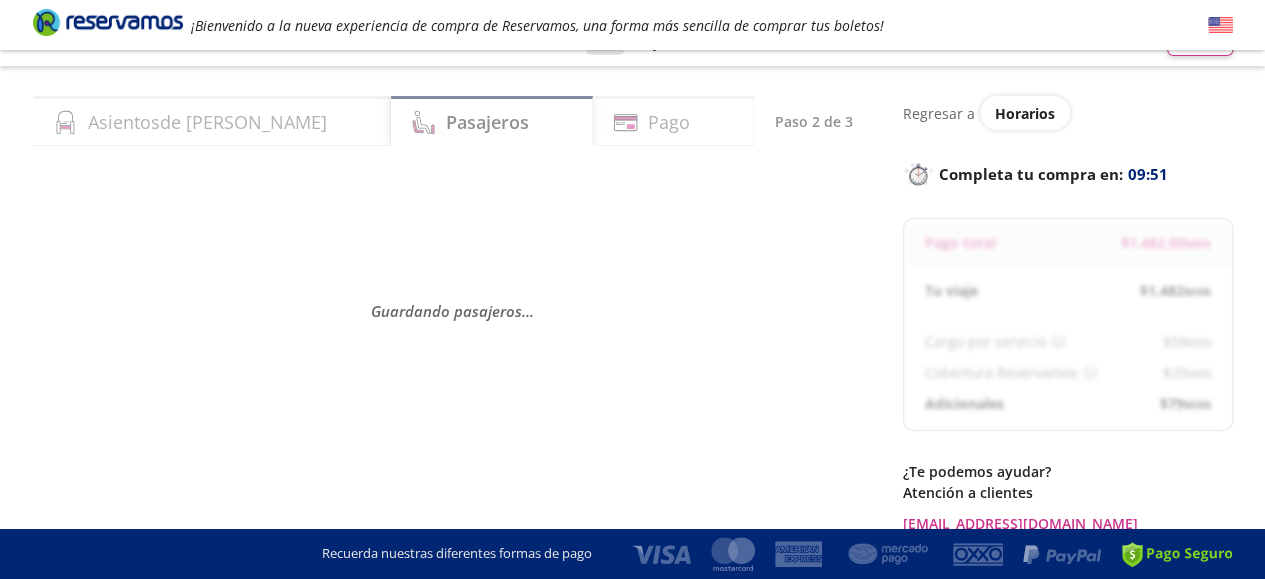 click on "Guardando pasajeros . . ." at bounding box center (453, 311) 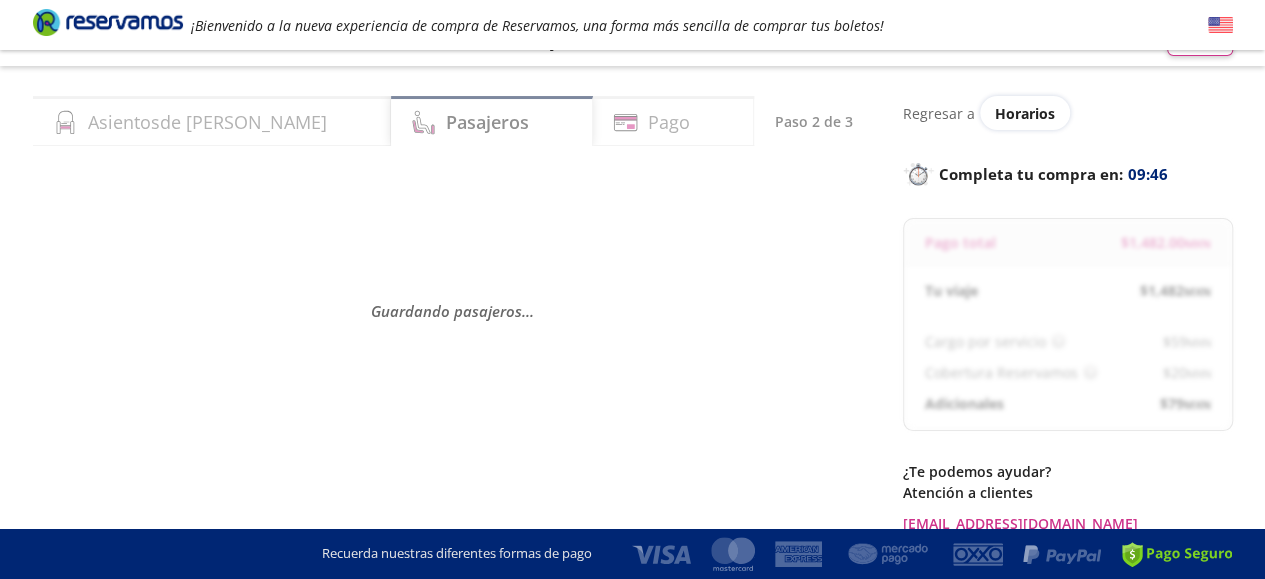 select on "MX" 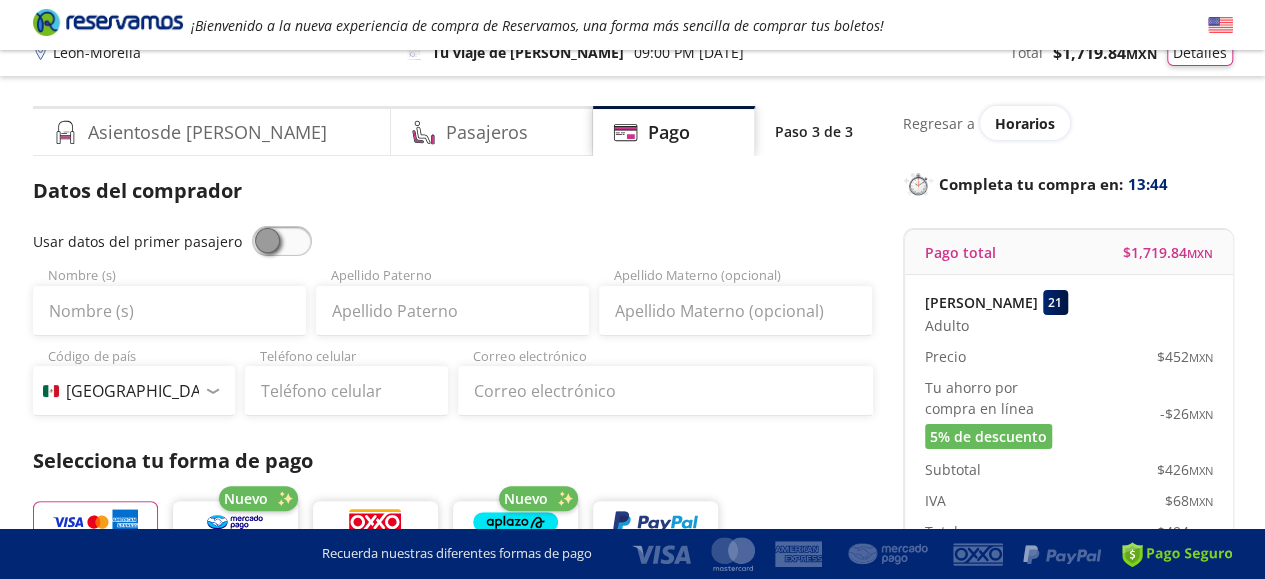 scroll, scrollTop: 22, scrollLeft: 0, axis: vertical 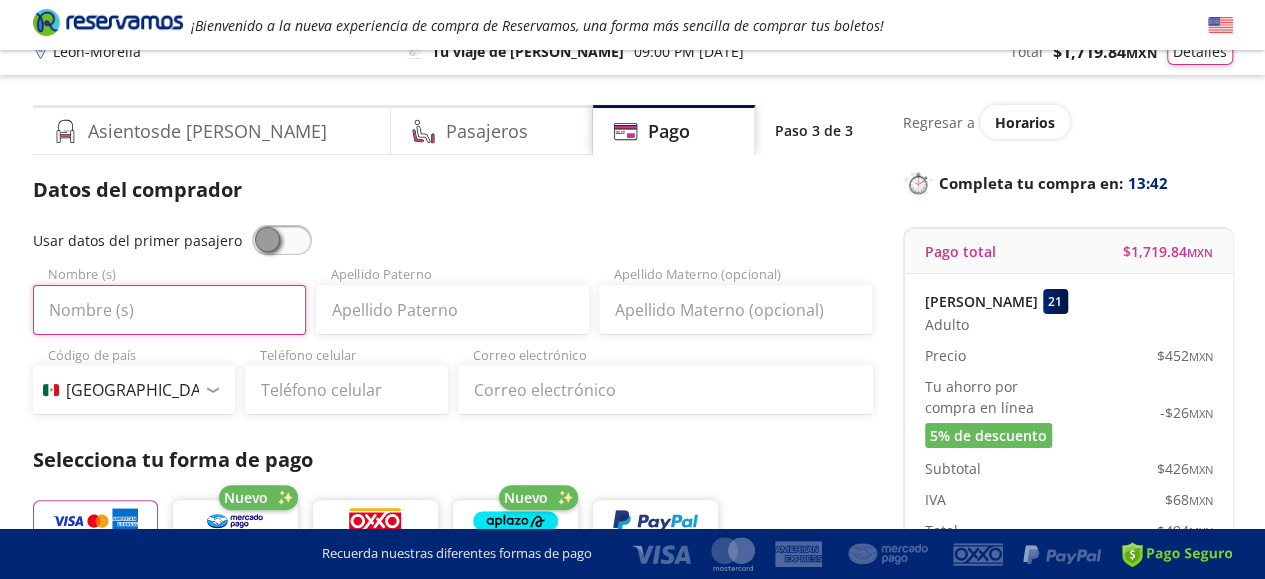 click on "Nombre (s)" at bounding box center [169, 310] 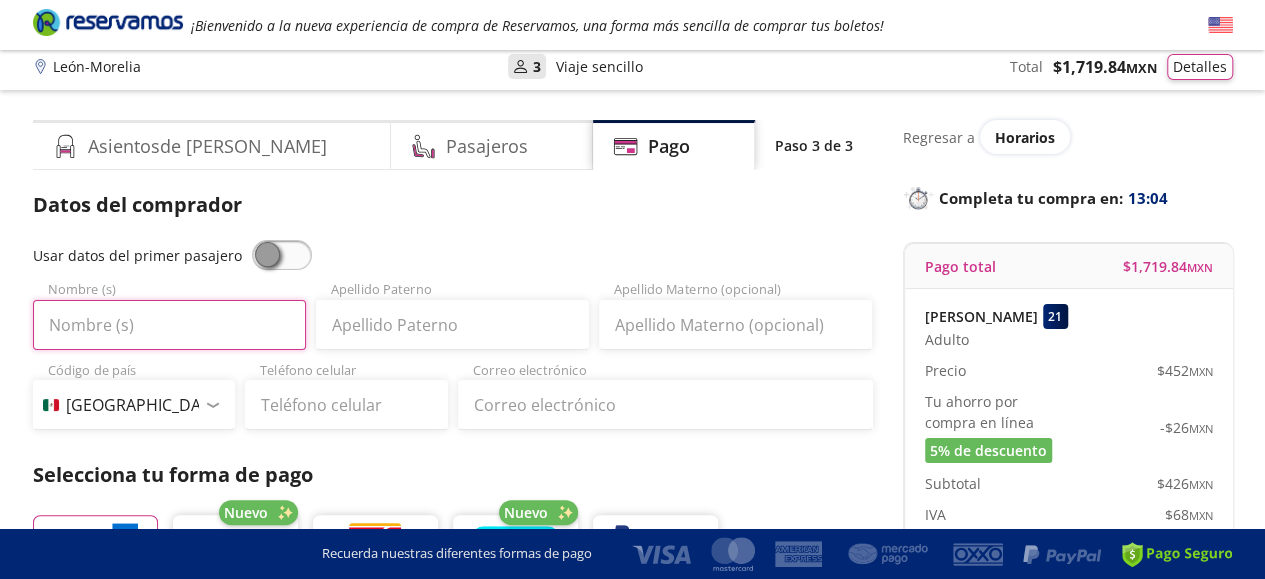 scroll, scrollTop: 0, scrollLeft: 0, axis: both 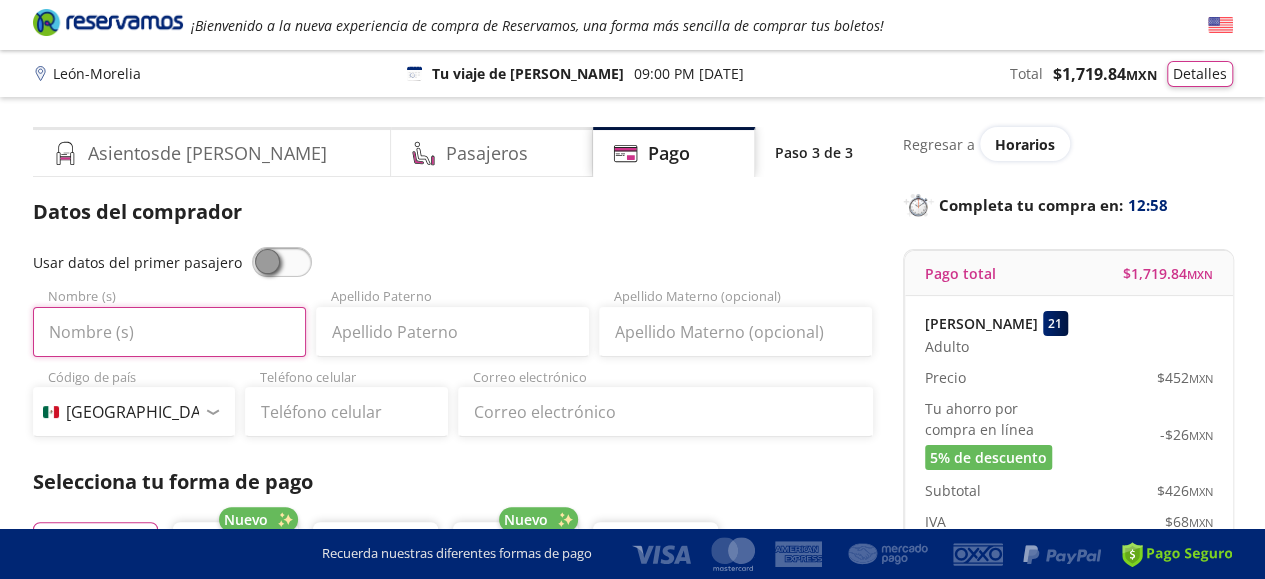 click on "Nombre (s)" at bounding box center [169, 332] 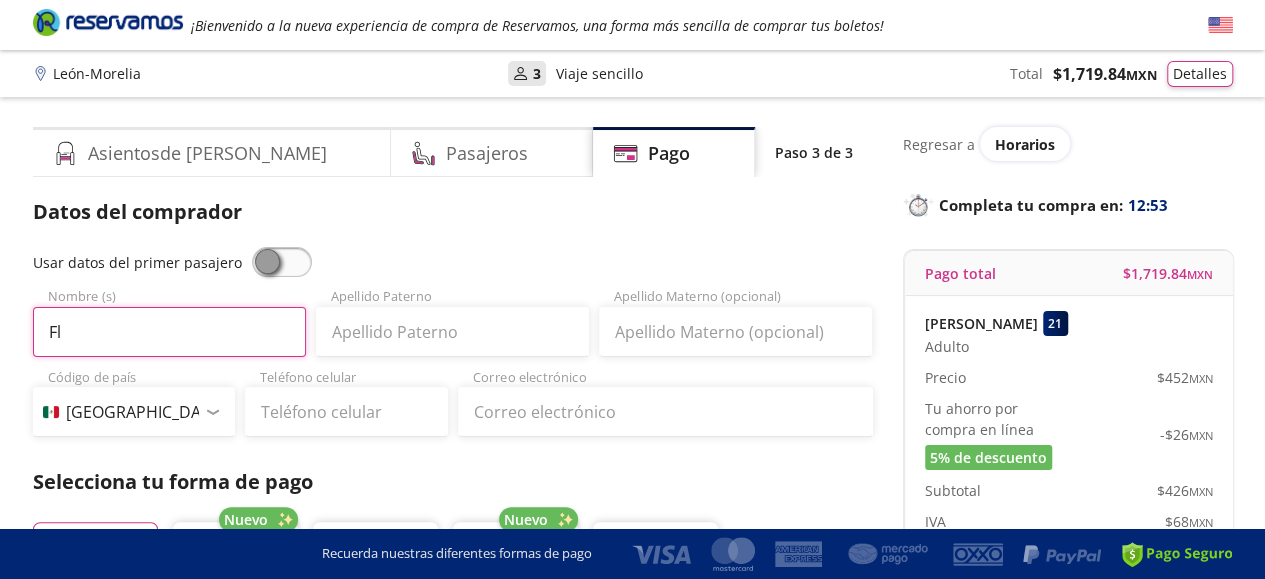 type on "F" 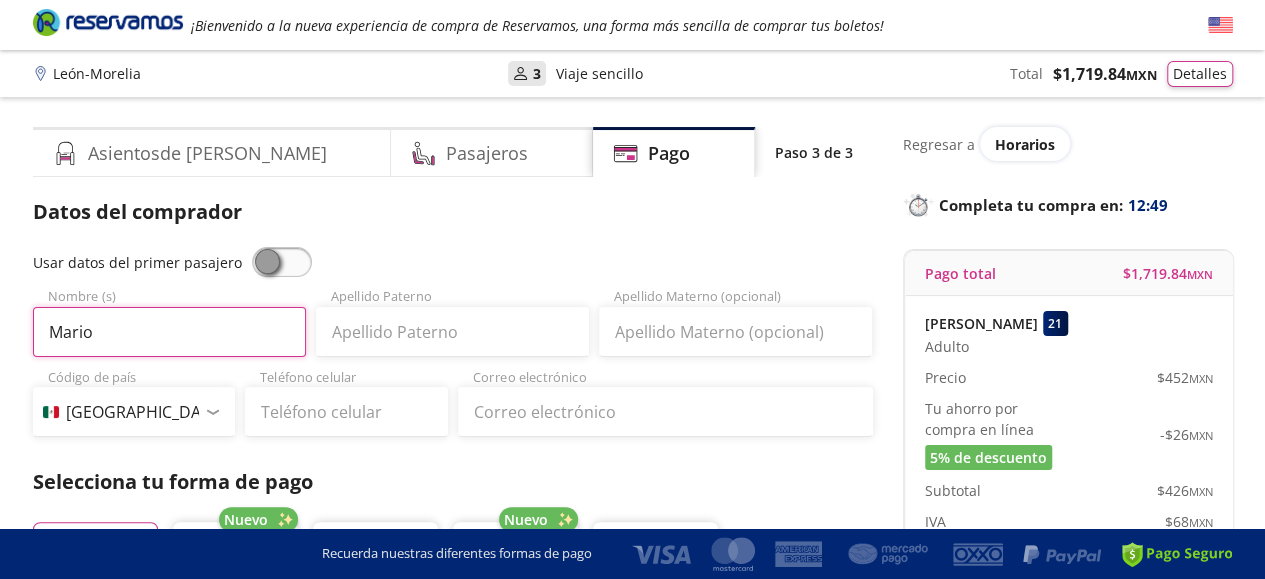 type on "Mario" 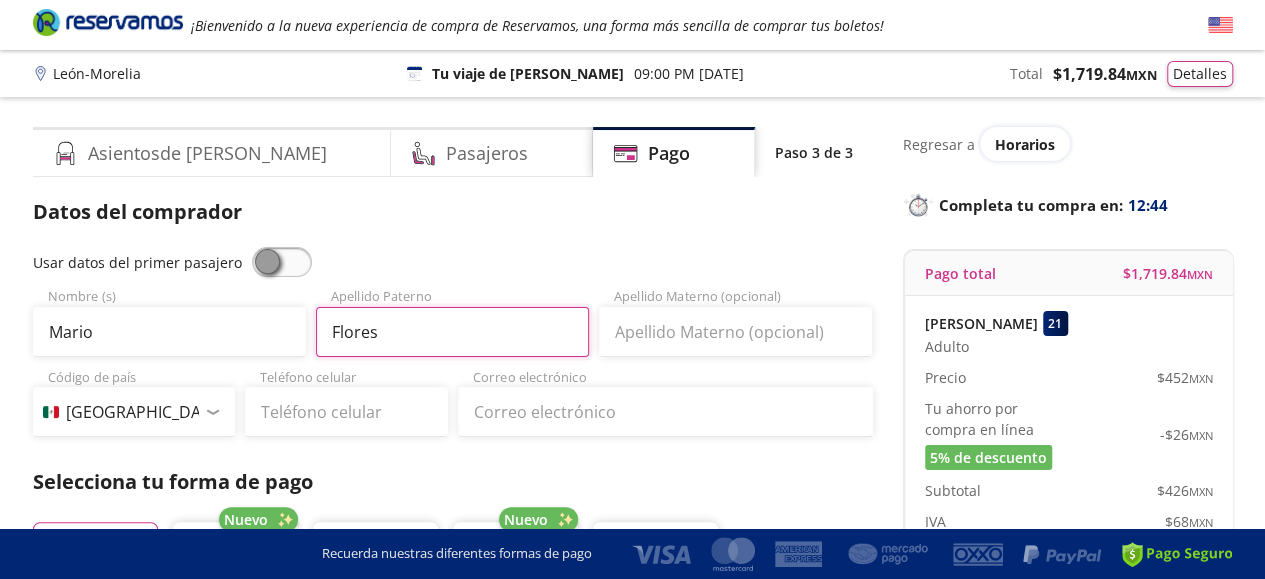 type on "Flores" 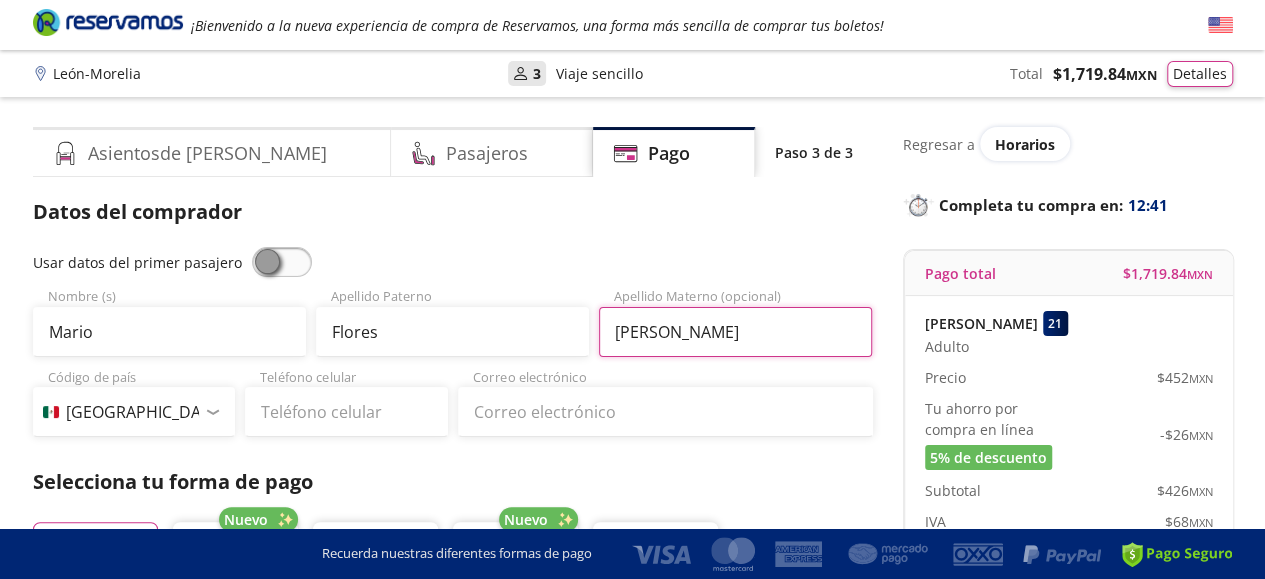 type on "[PERSON_NAME]" 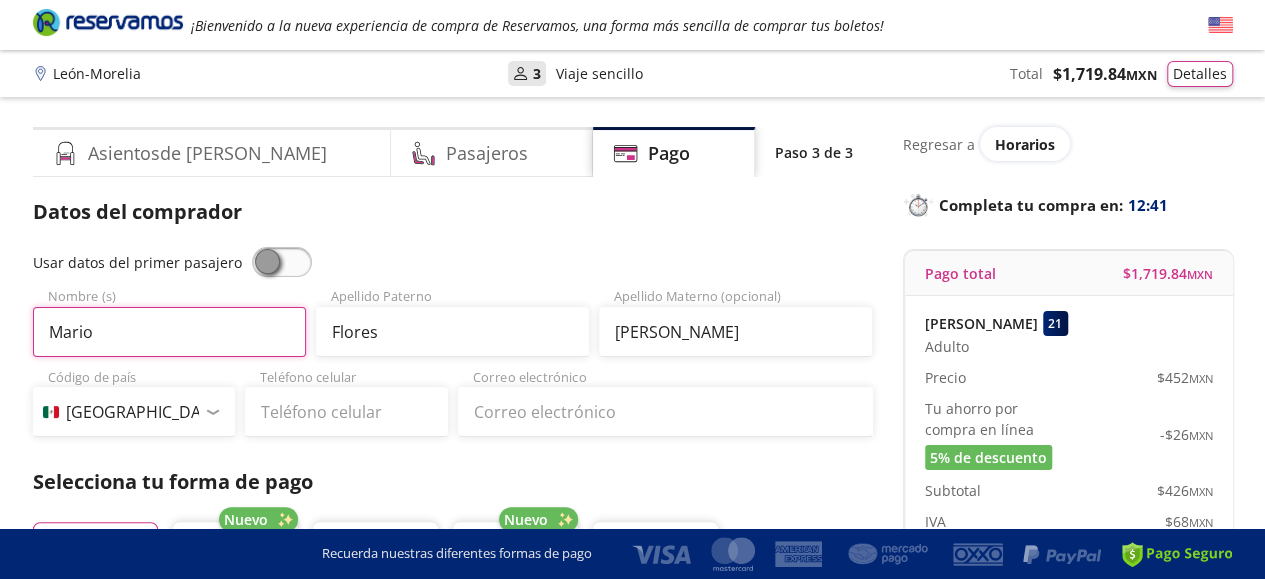 drag, startPoint x: 168, startPoint y: 324, endPoint x: 0, endPoint y: 396, distance: 182.77855 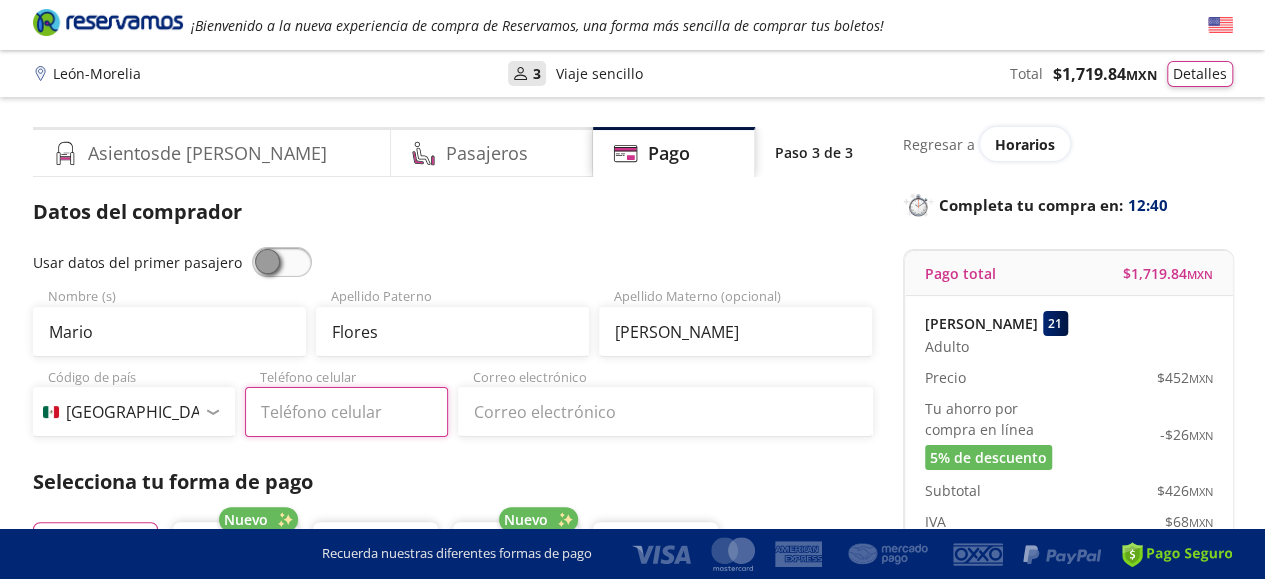 click on "Teléfono celular" at bounding box center [346, 412] 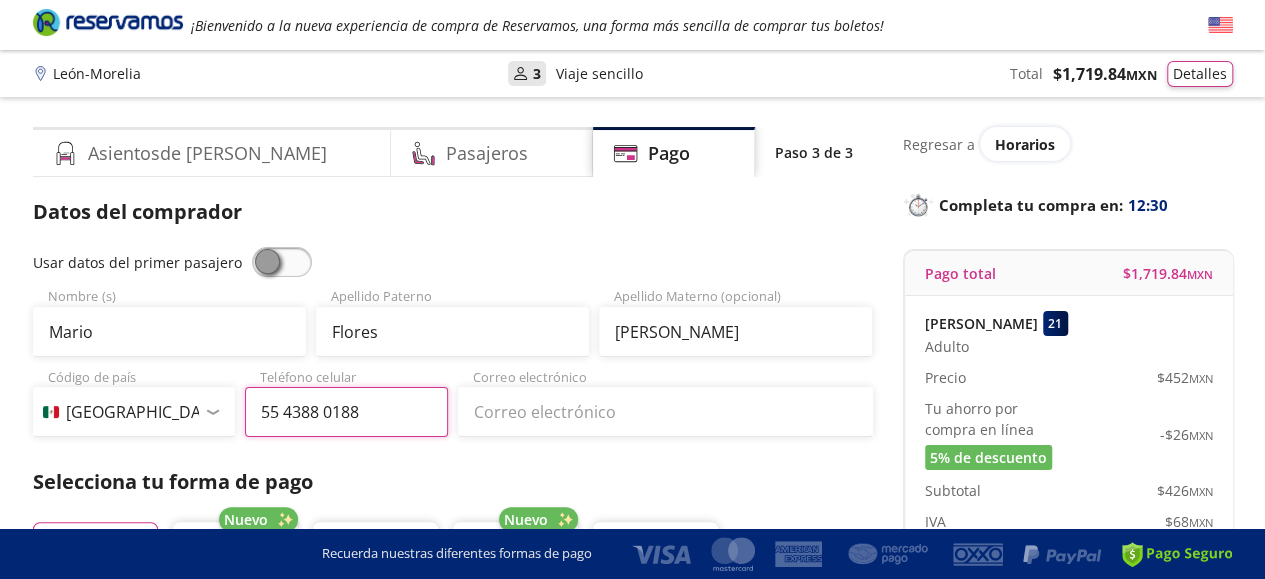 type on "55 4388 0188" 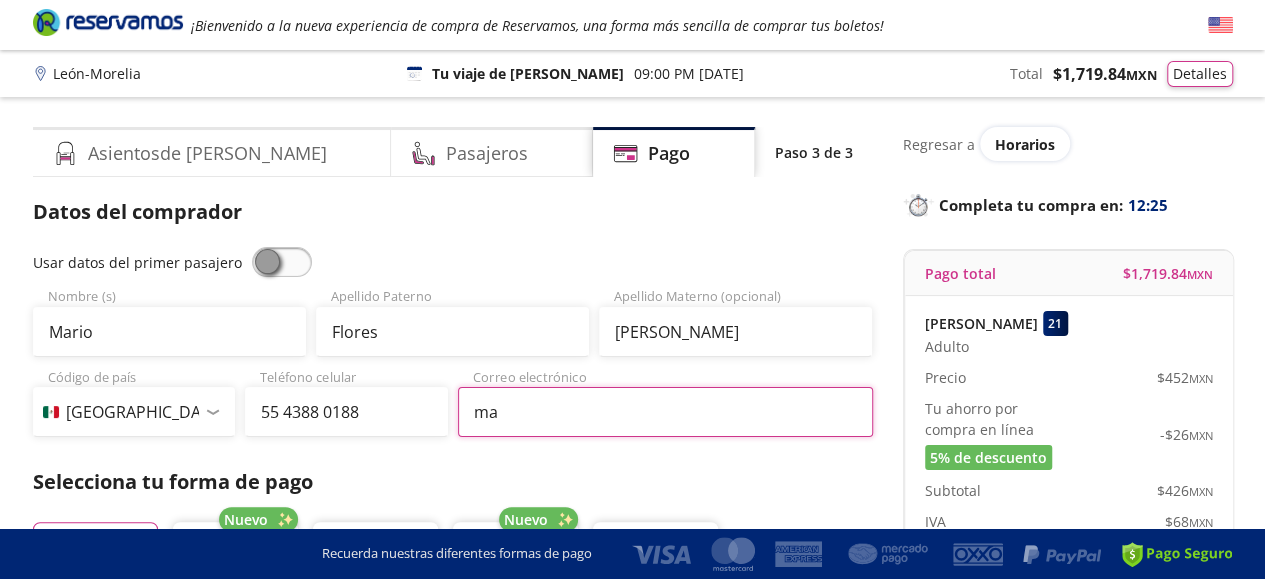 type on "[DOMAIN_NAME][EMAIL_ADDRESS][DOMAIN_NAME]" 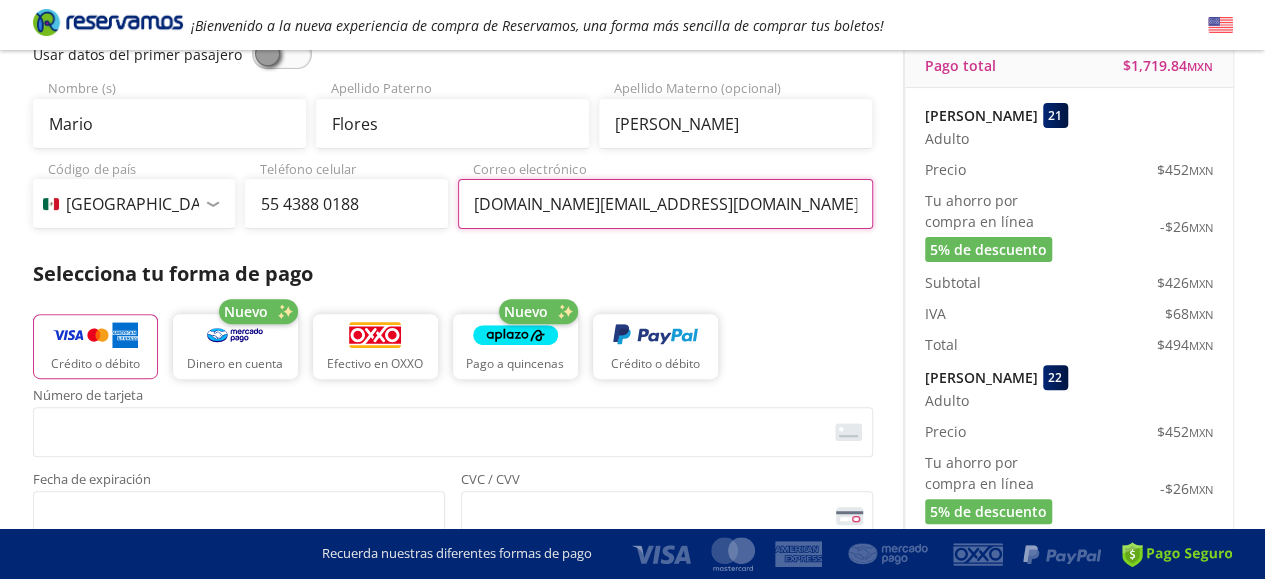 scroll, scrollTop: 210, scrollLeft: 0, axis: vertical 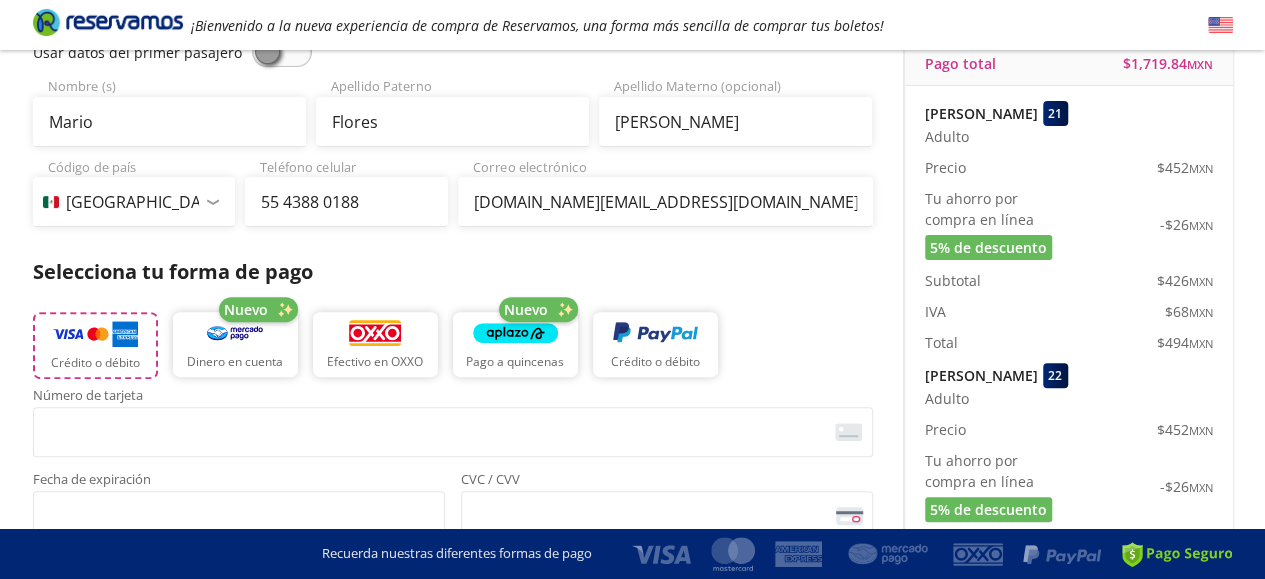 click at bounding box center (95, 334) 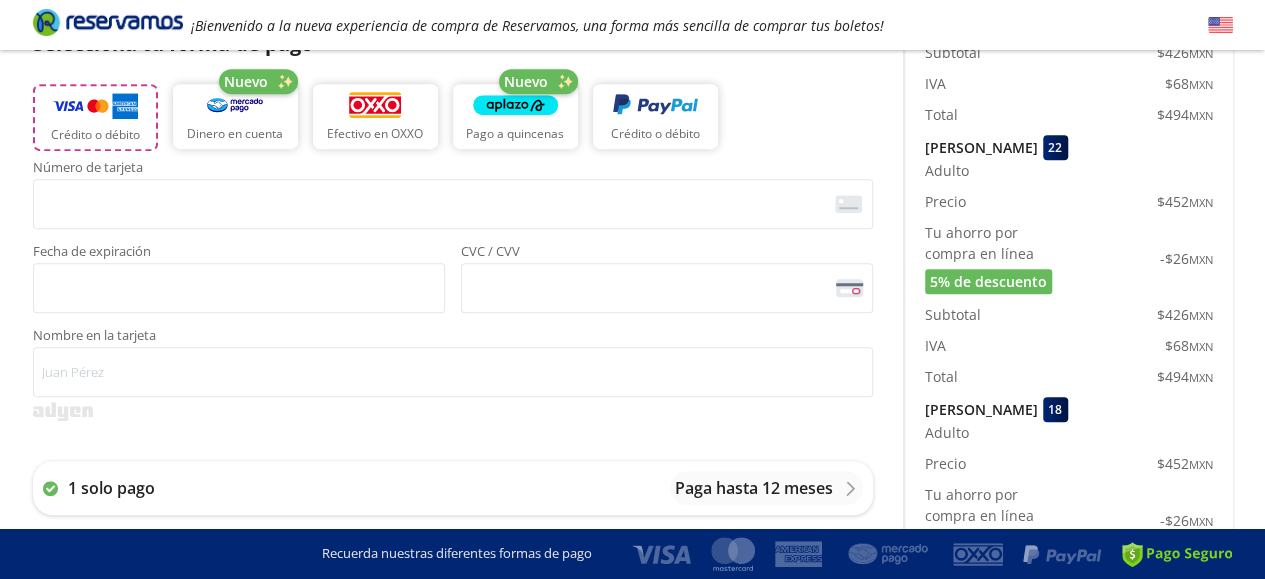 scroll, scrollTop: 444, scrollLeft: 0, axis: vertical 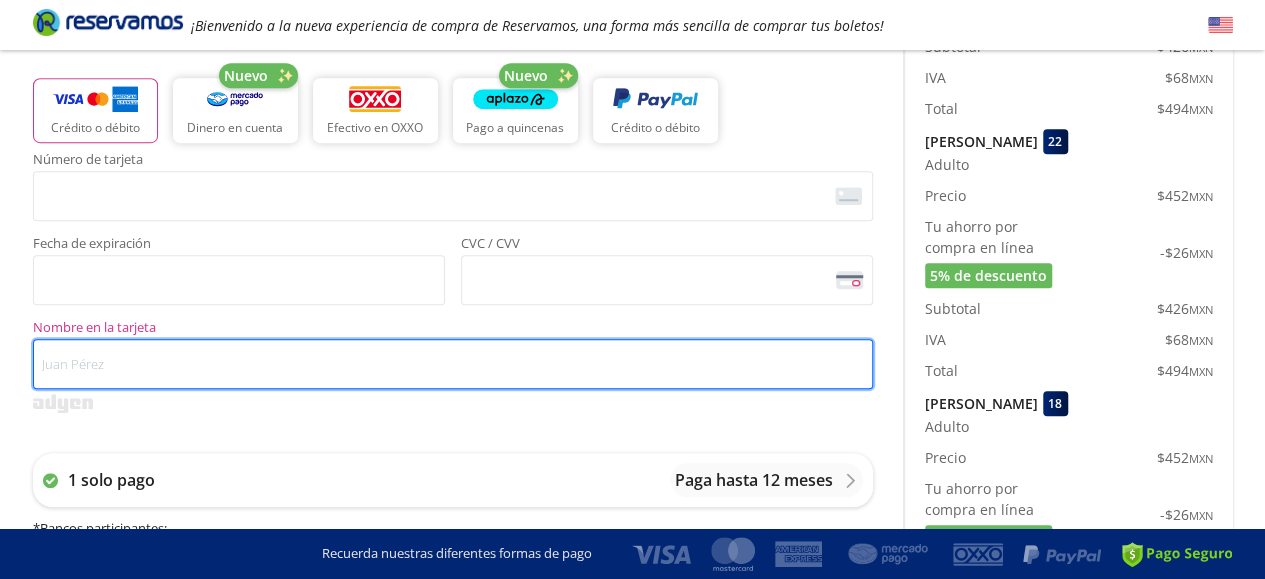 click on "Nombre en la tarjeta" at bounding box center [453, 364] 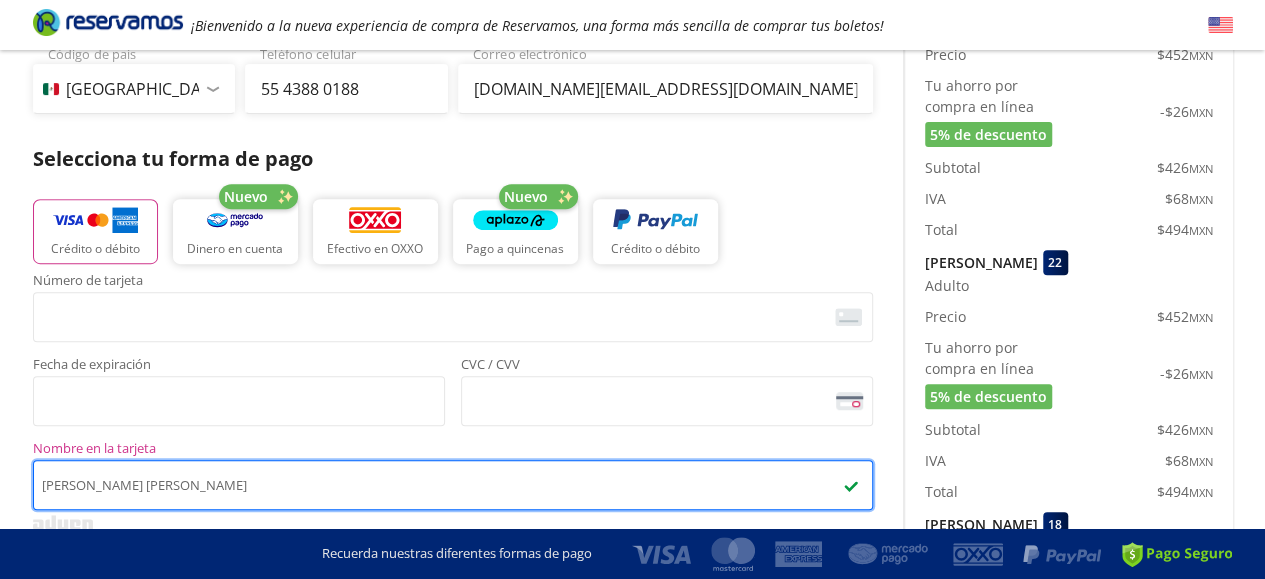 scroll, scrollTop: 319, scrollLeft: 0, axis: vertical 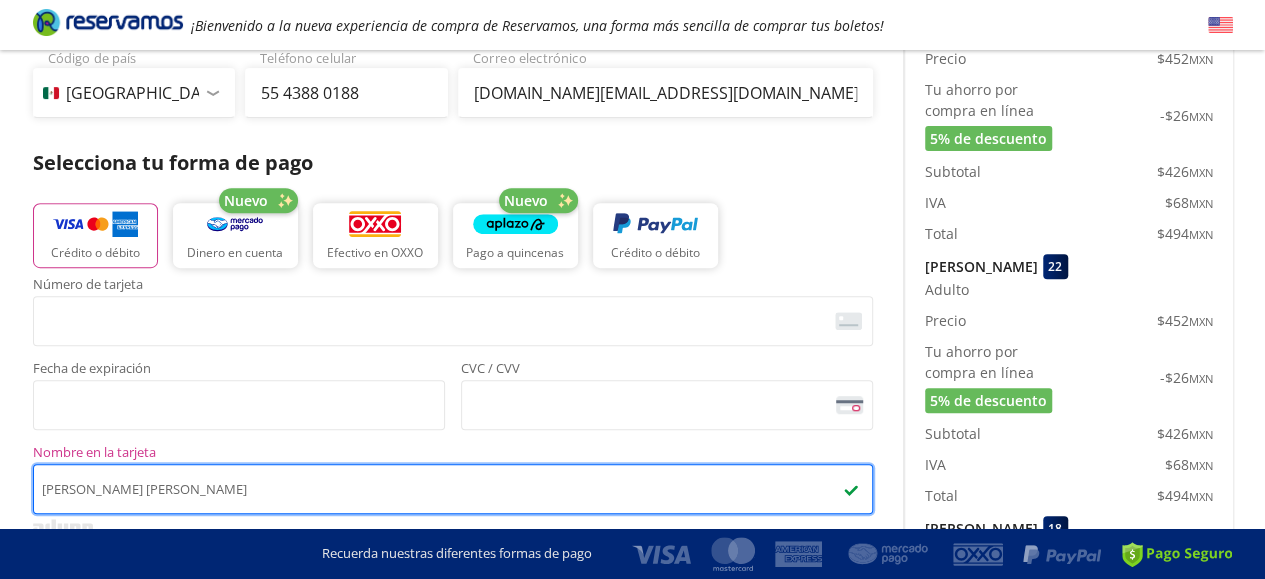 type on "[PERSON_NAME] [PERSON_NAME]" 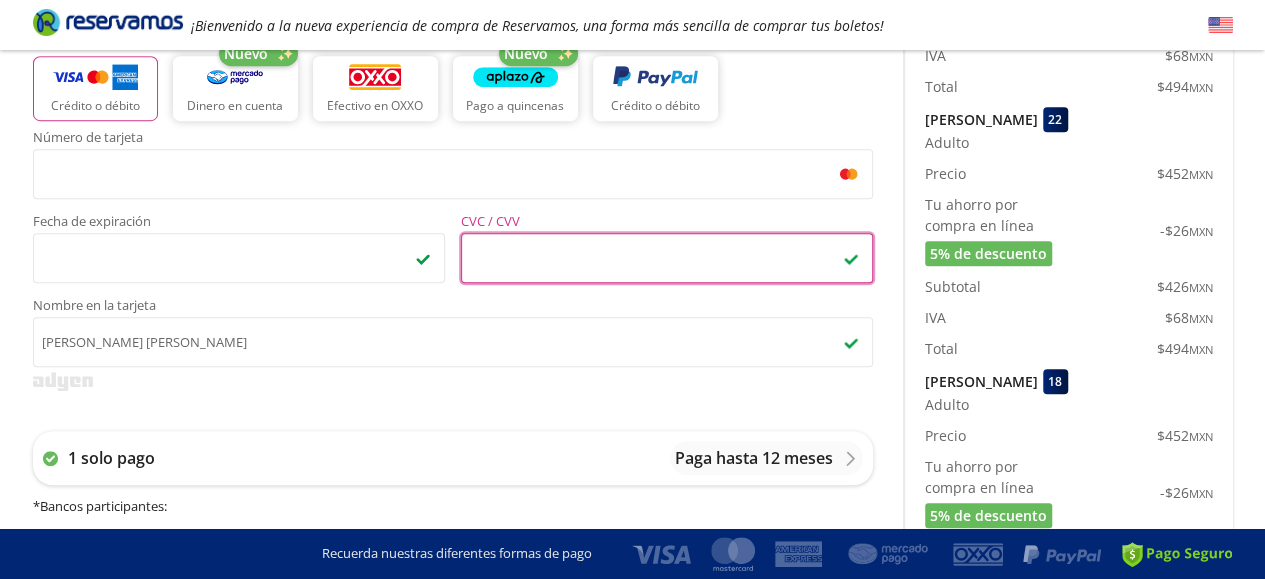 scroll, scrollTop: 465, scrollLeft: 0, axis: vertical 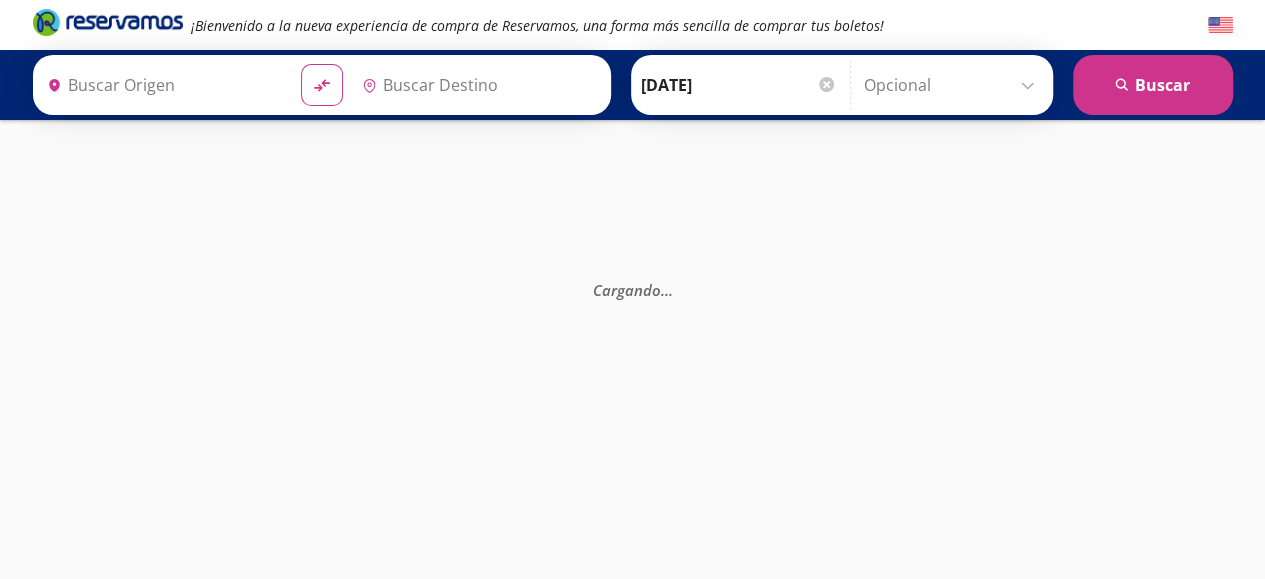 type on "[GEOGRAPHIC_DATA], [GEOGRAPHIC_DATA]" 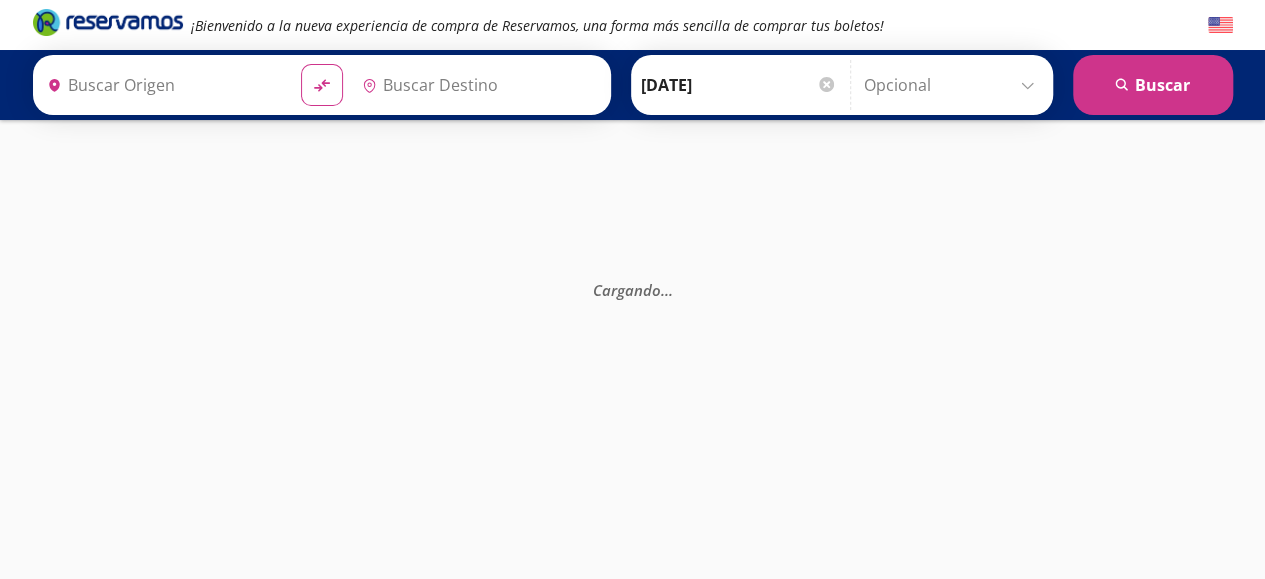 type on "Morelia C. [PERSON_NAME] [PERSON_NAME], [GEOGRAPHIC_DATA]" 